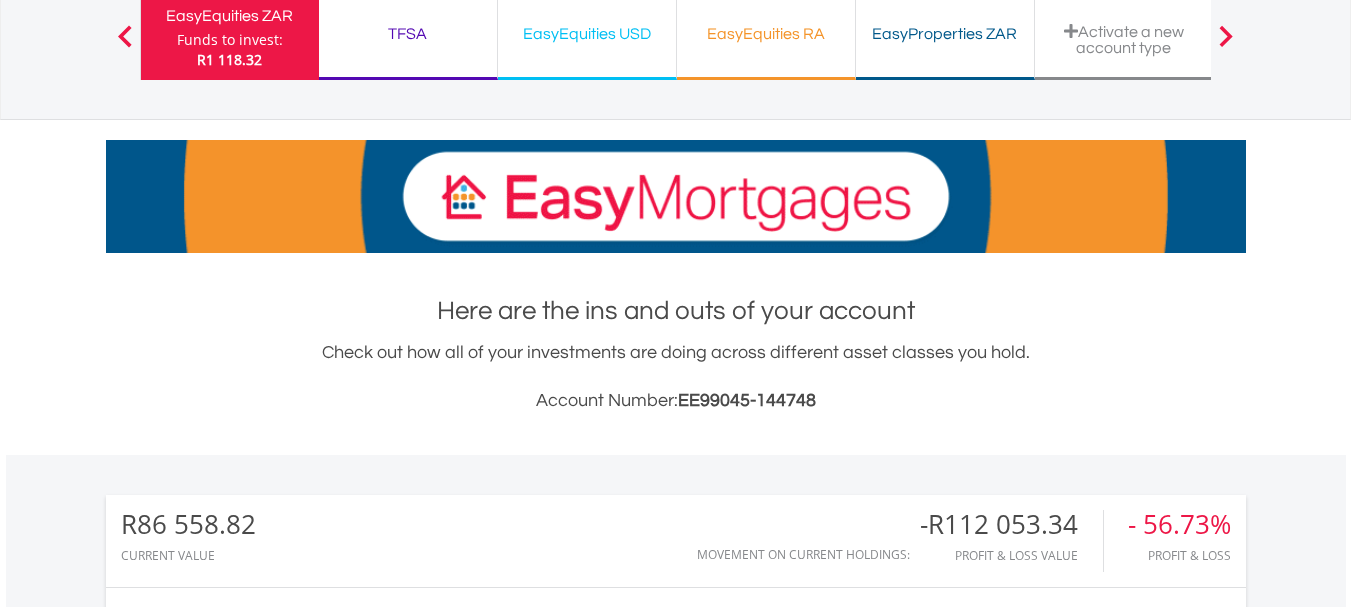 scroll, scrollTop: 300, scrollLeft: 0, axis: vertical 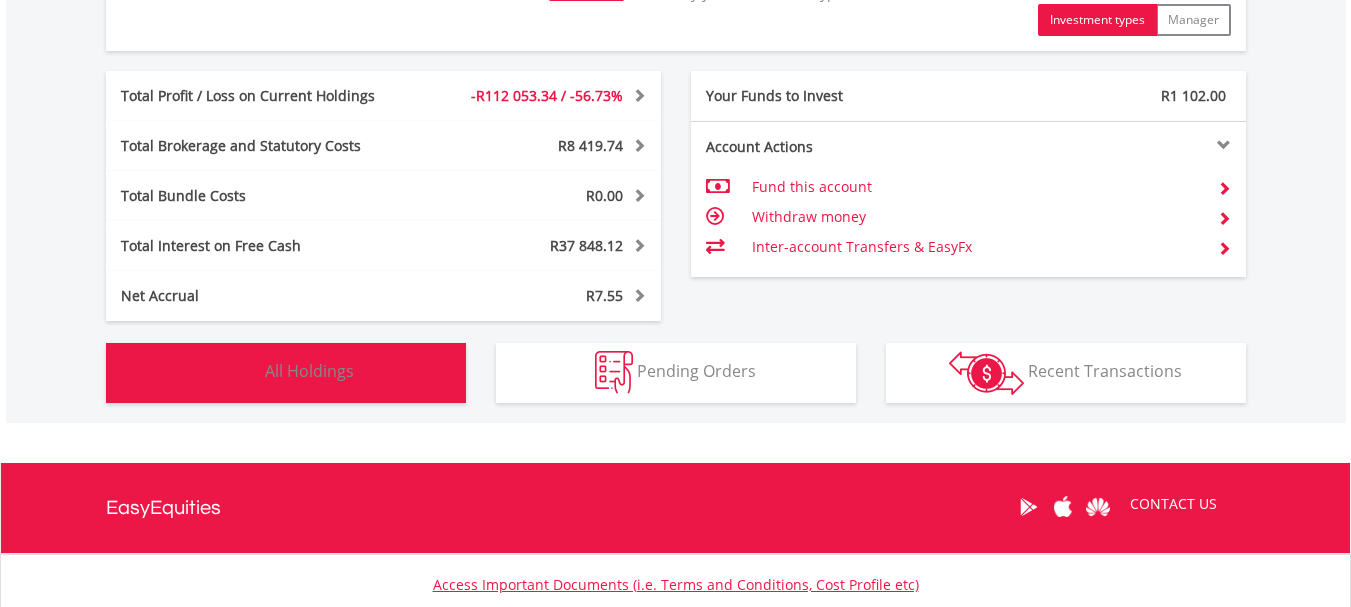 click on "All Holdings" at bounding box center [309, 371] 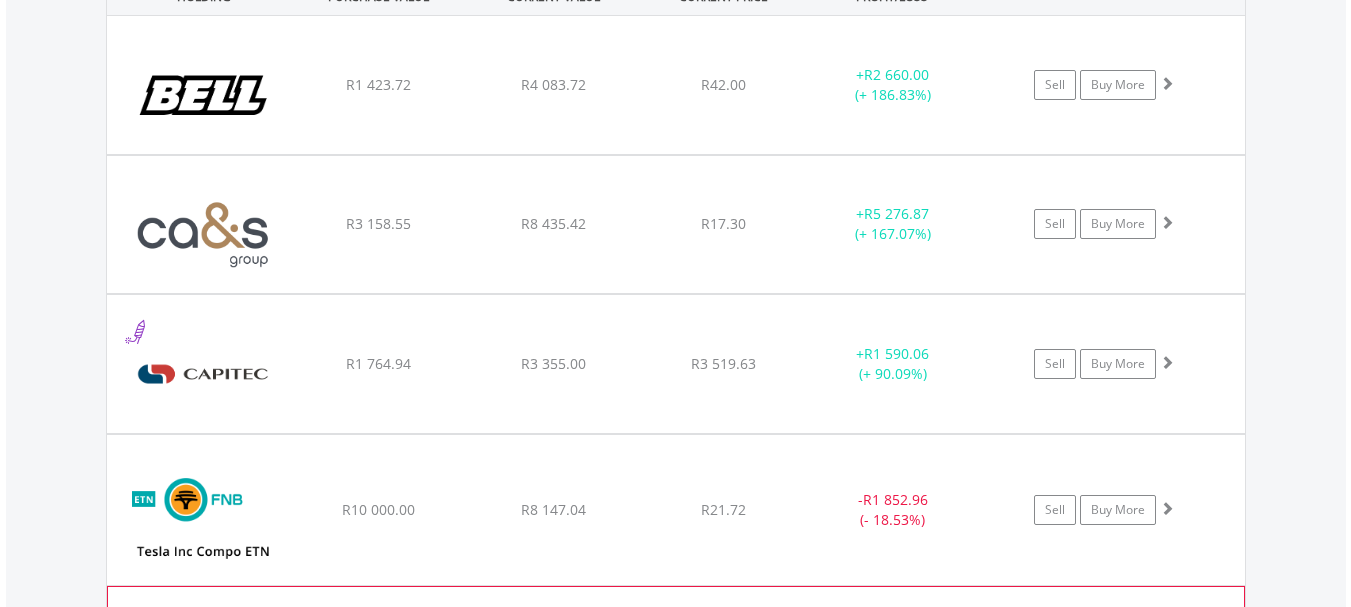 scroll, scrollTop: 1644, scrollLeft: 0, axis: vertical 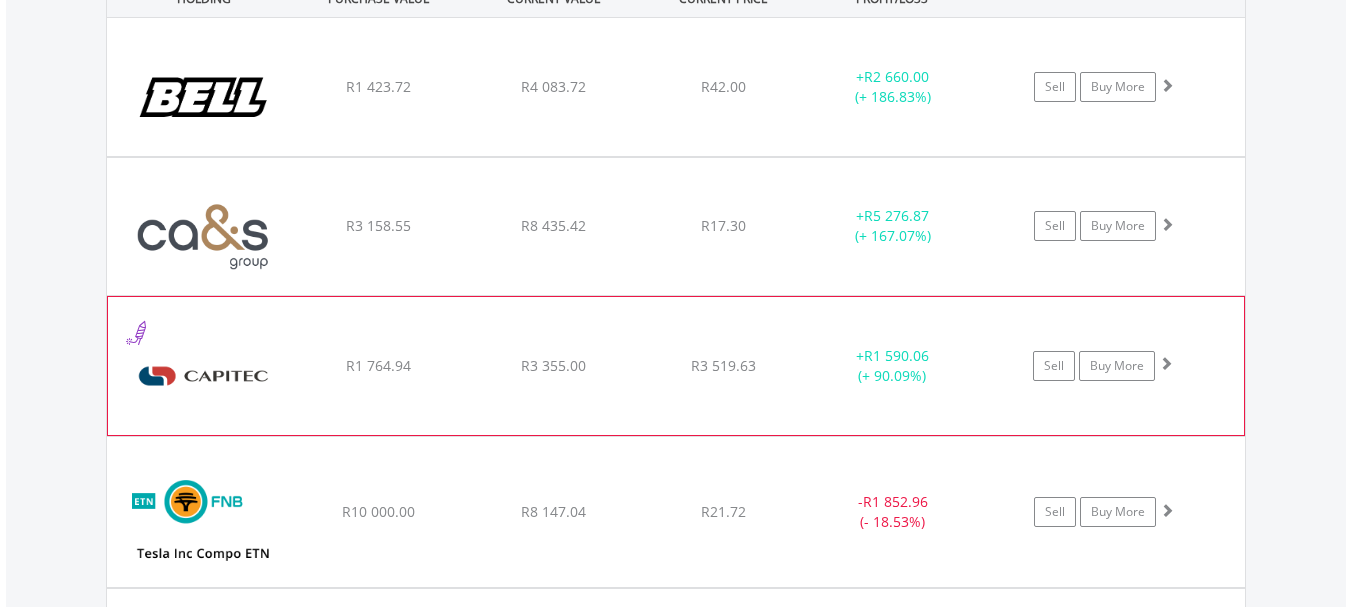 click on "R3 355.00" at bounding box center [553, 87] 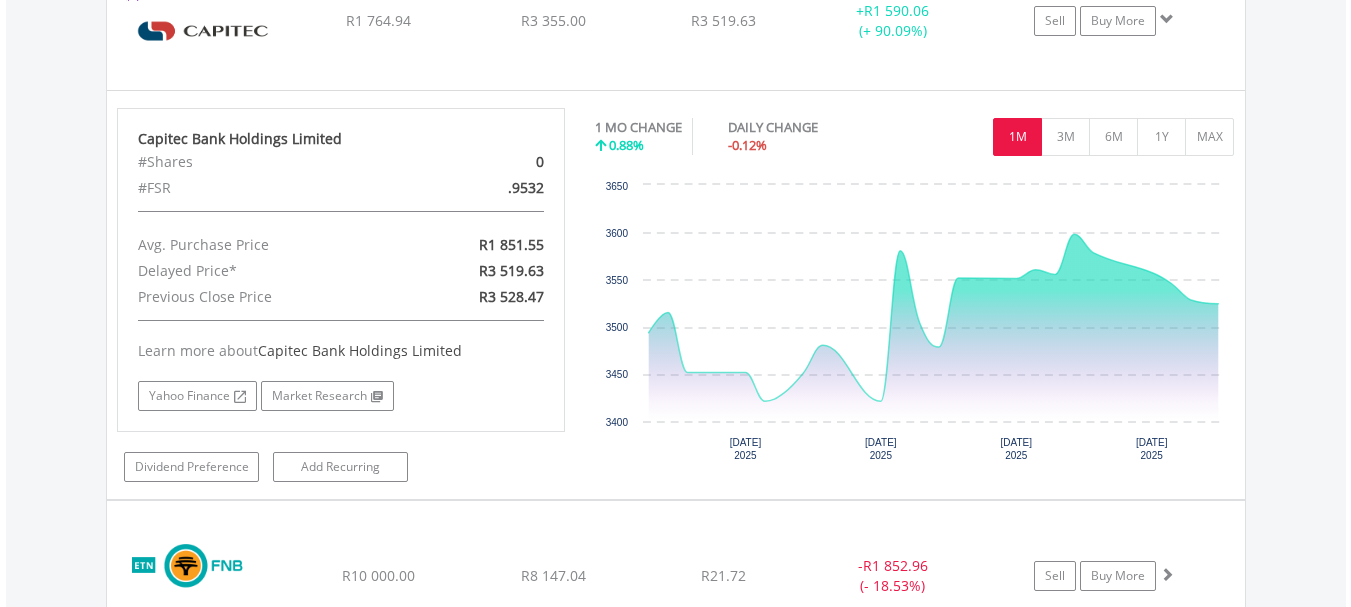 scroll, scrollTop: 1944, scrollLeft: 0, axis: vertical 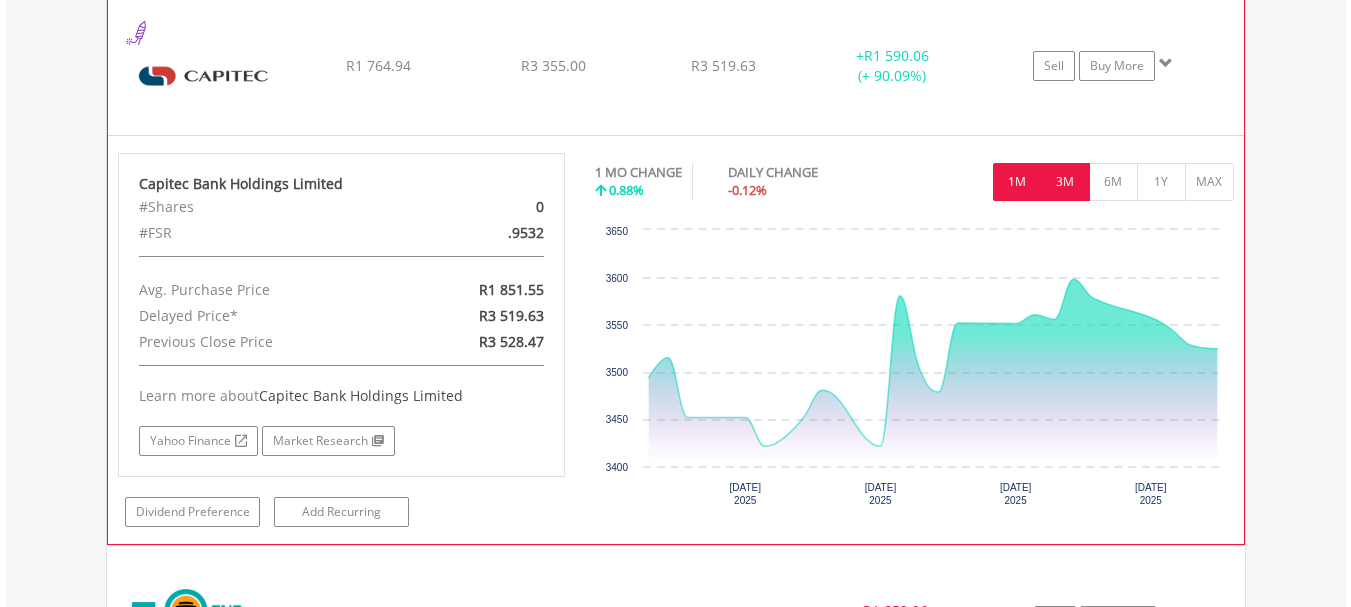 click on "3M" at bounding box center [1065, 182] 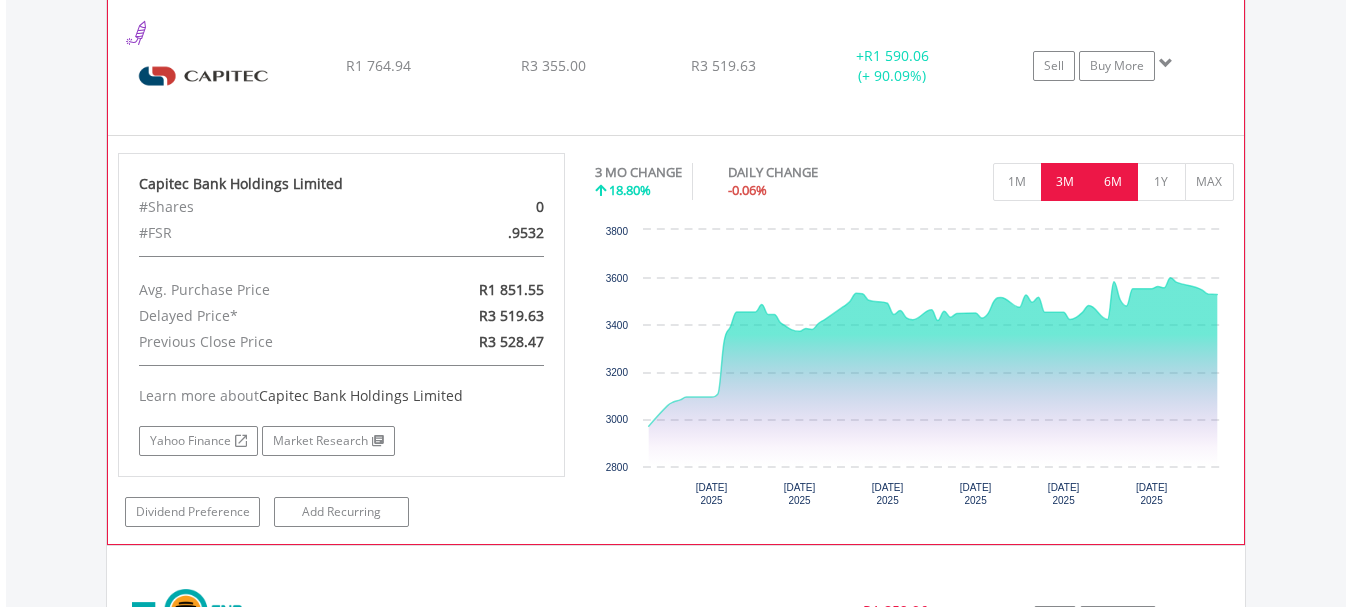 click on "6M" at bounding box center (1113, 182) 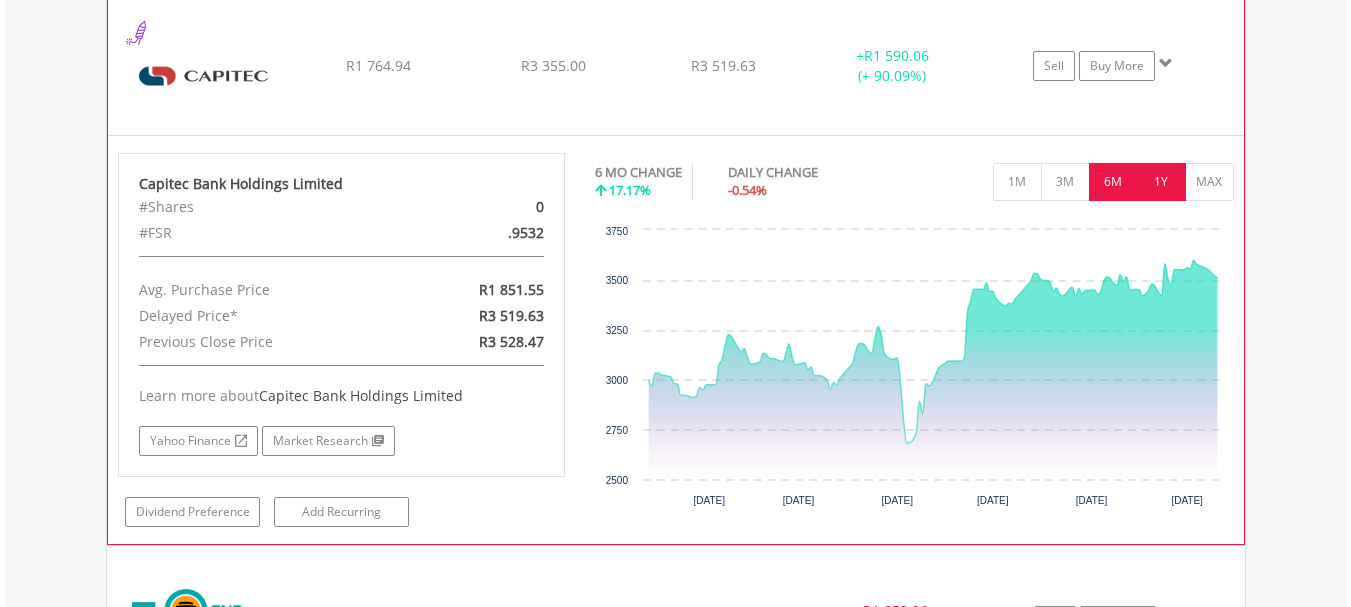 click on "1Y" at bounding box center (1161, 182) 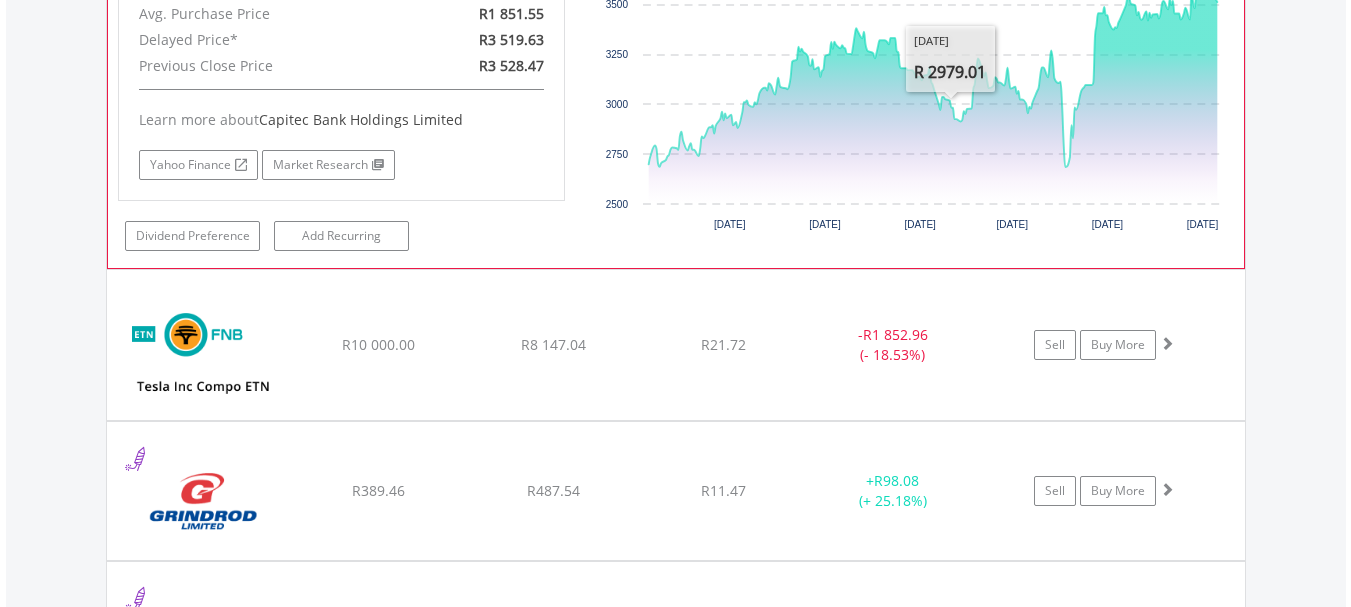 scroll, scrollTop: 2344, scrollLeft: 0, axis: vertical 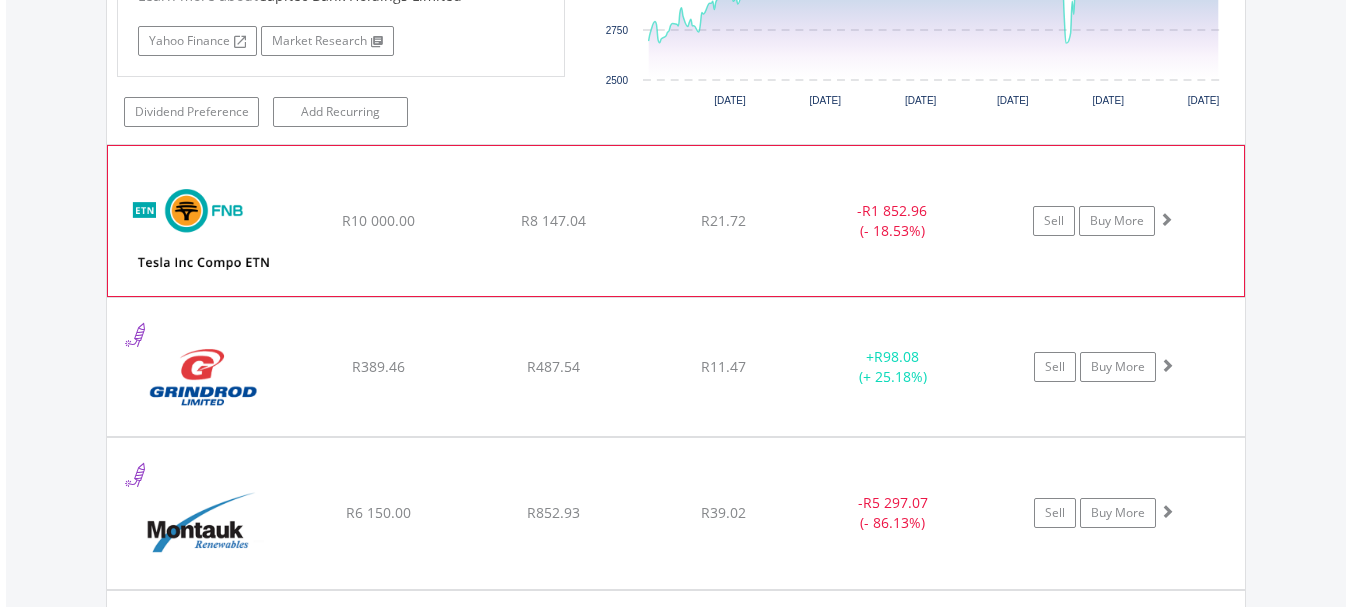 click on "﻿
FNB Compo ETN on Tesla Inc
R10 000.00
R8 147.04
R21.72
-  R1 852.96 (- 18.53%)
Sell
Buy More" at bounding box center (676, -613) 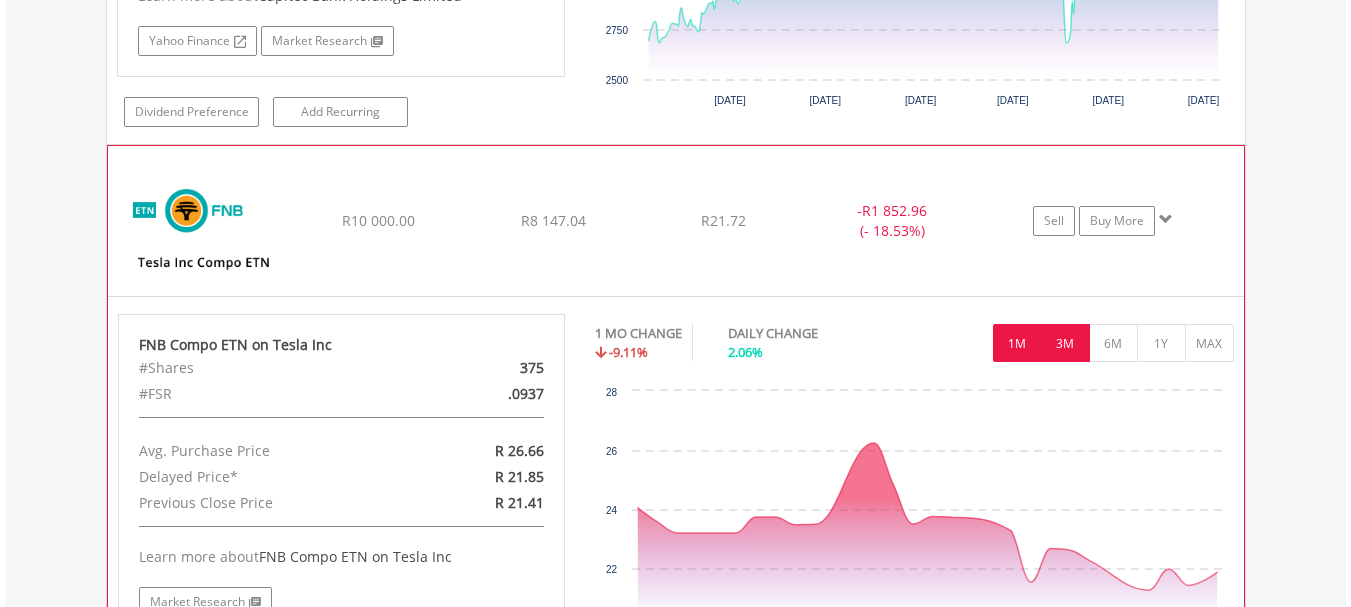 click on "3M" at bounding box center (1065, 343) 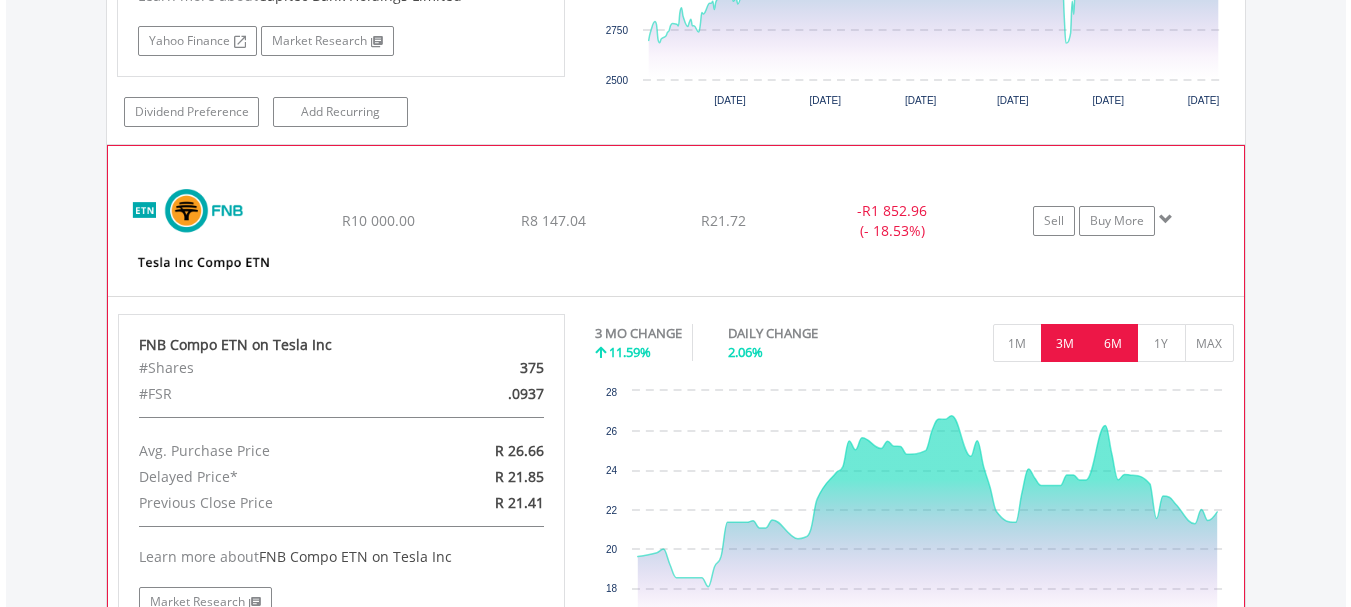 click on "6M" at bounding box center (1113, 343) 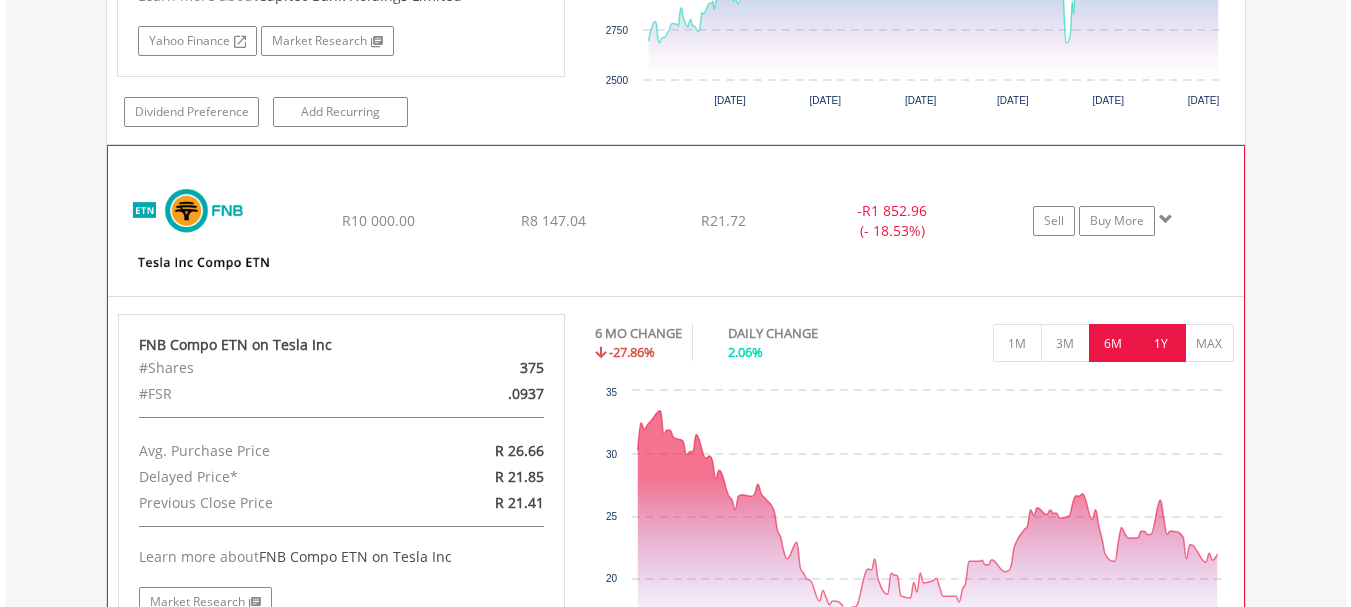 click on "1Y" at bounding box center [1161, 343] 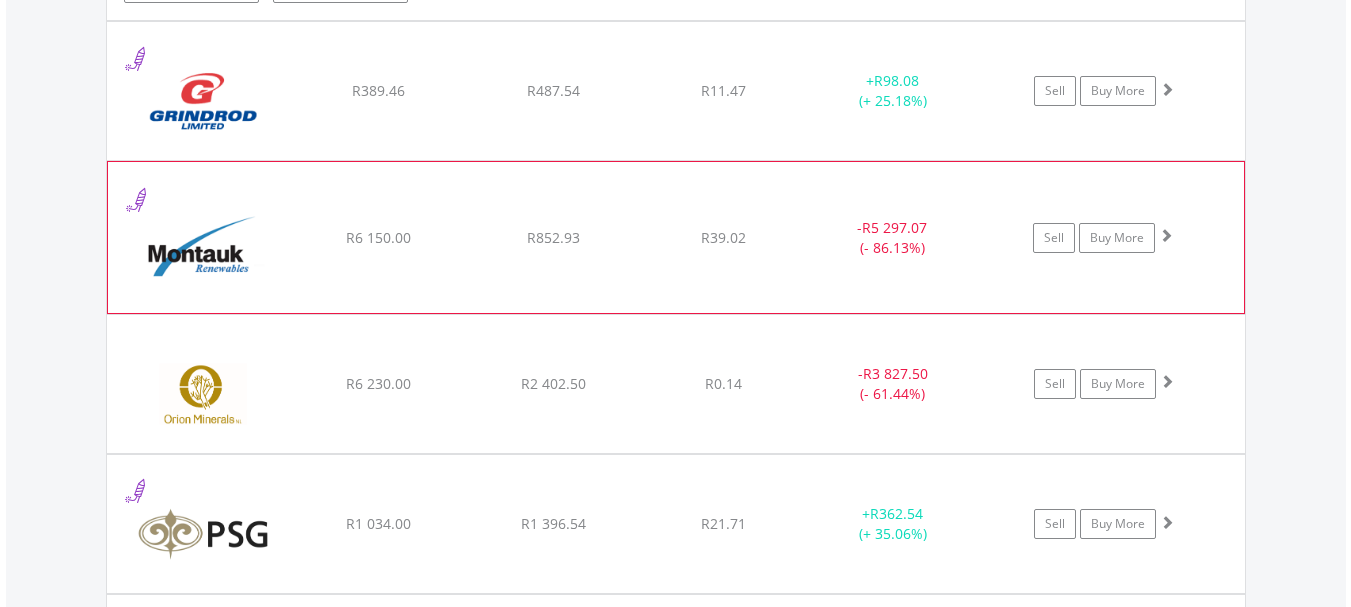 scroll, scrollTop: 3044, scrollLeft: 0, axis: vertical 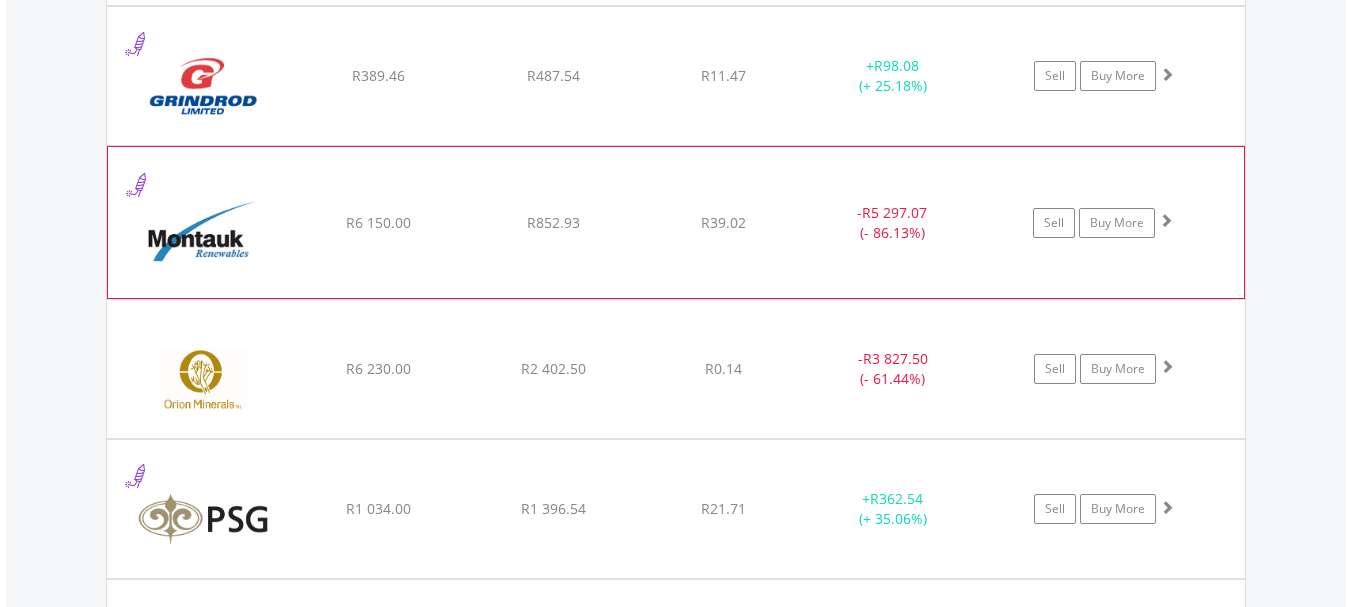 click on "﻿
Montauk Renewables In.
R6 150.00
R852.93
R39.02
-  R5 297.07 (- 86.13%)
Sell
Buy More" at bounding box center [676, -1313] 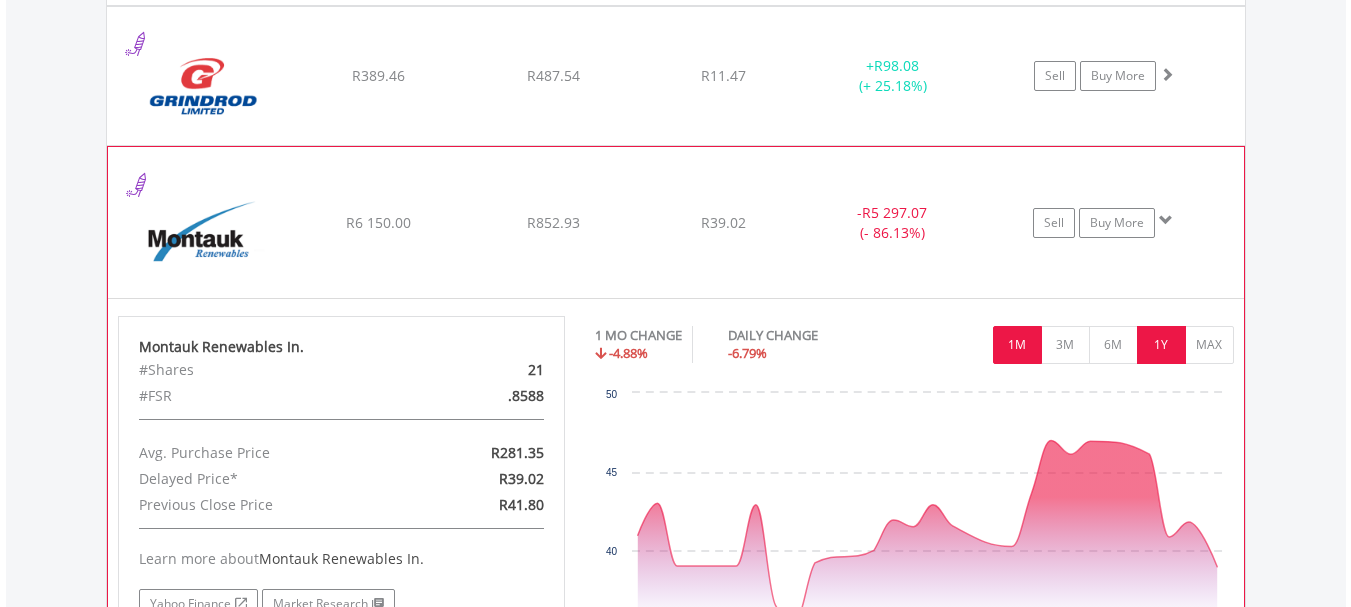 click on "1Y" at bounding box center [1161, 345] 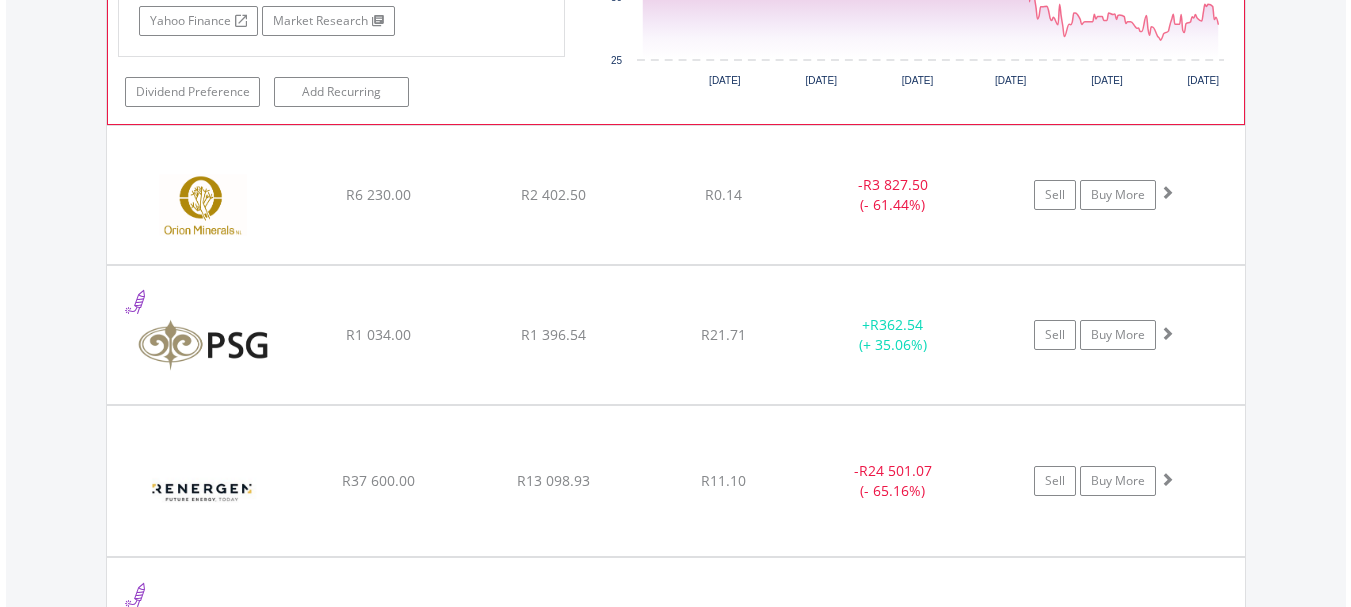scroll, scrollTop: 3644, scrollLeft: 0, axis: vertical 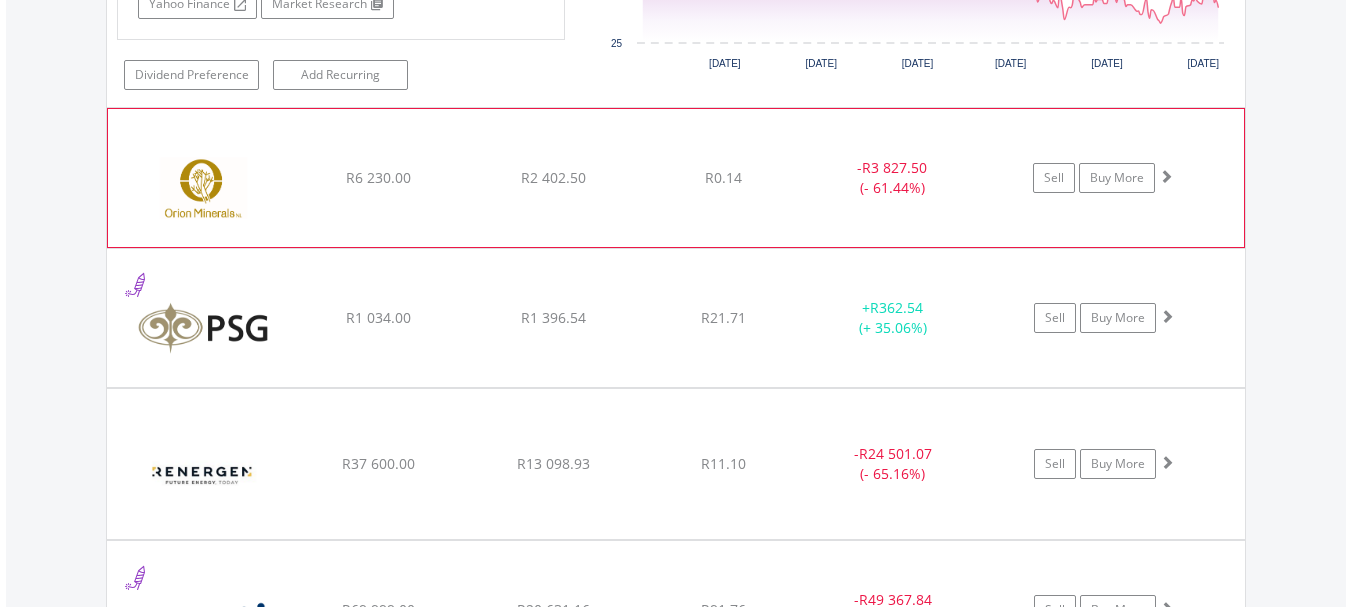 click on "﻿
Orion Minerals
R6 230.00
R2 402.50
R0.14
-  R3 827.50 (- 61.44%)
Sell
Buy More" at bounding box center [676, -1913] 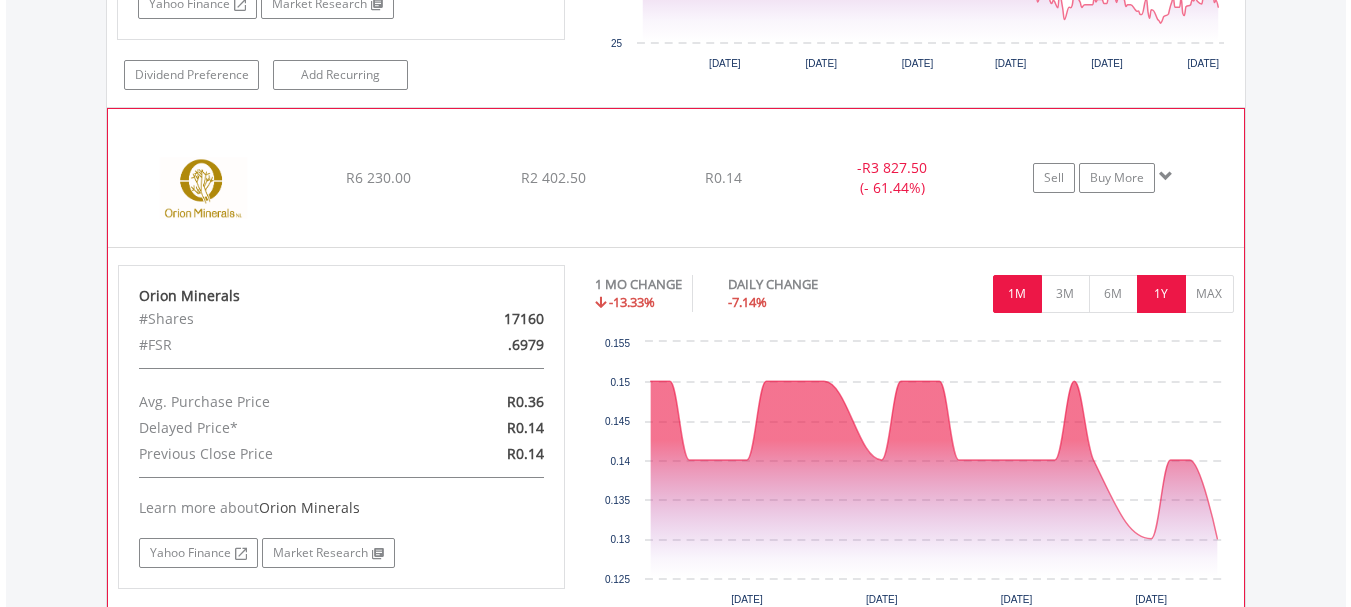 click on "1Y" at bounding box center [1161, 294] 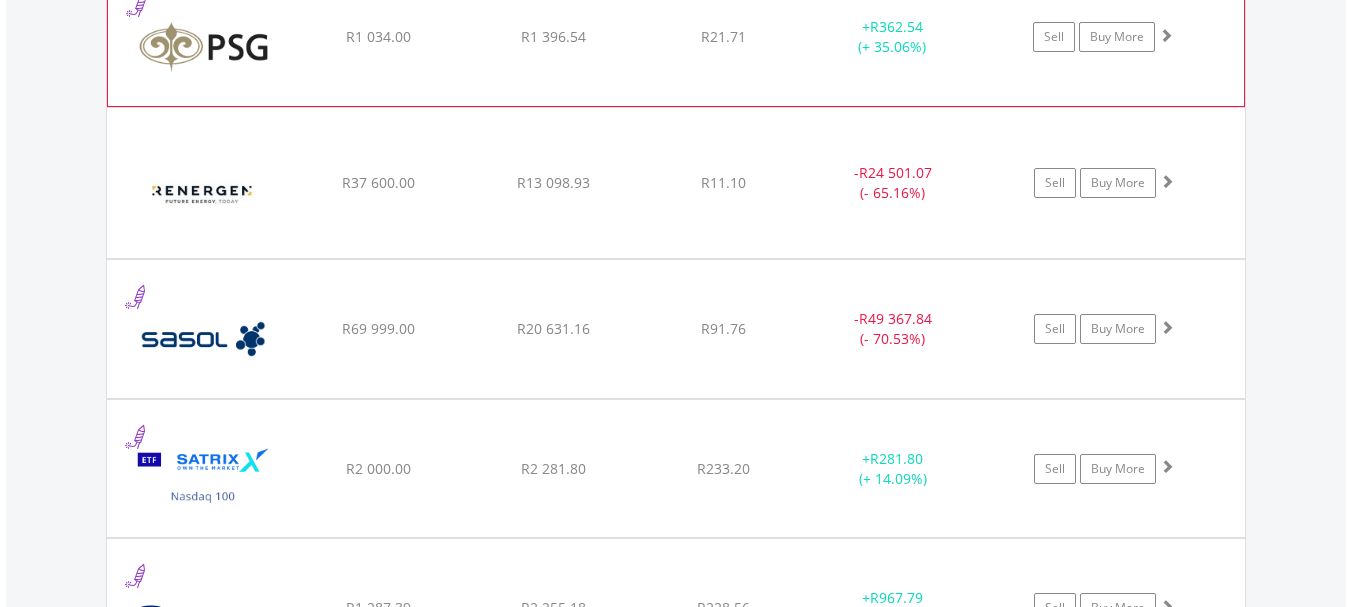 scroll, scrollTop: 4344, scrollLeft: 0, axis: vertical 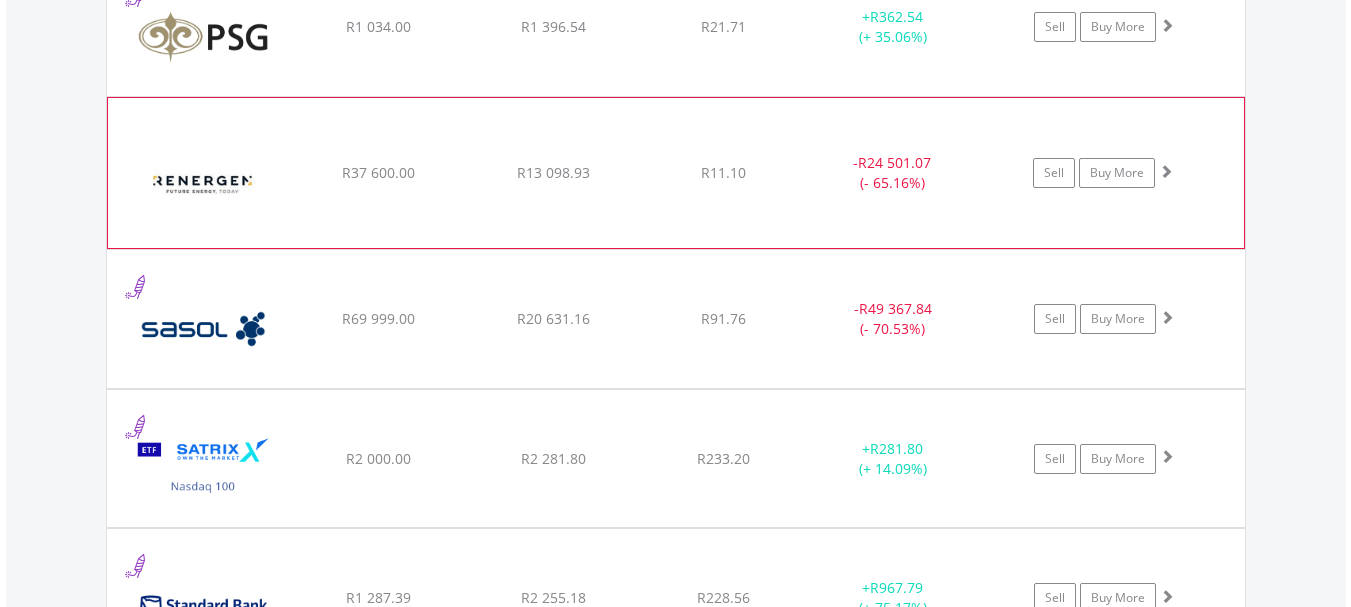 click on "﻿
Renergen Limited
R37 600.00
R13 098.93
R11.10
-  R24 501.07 (- 65.16%)
Sell
Buy More" at bounding box center (676, -2613) 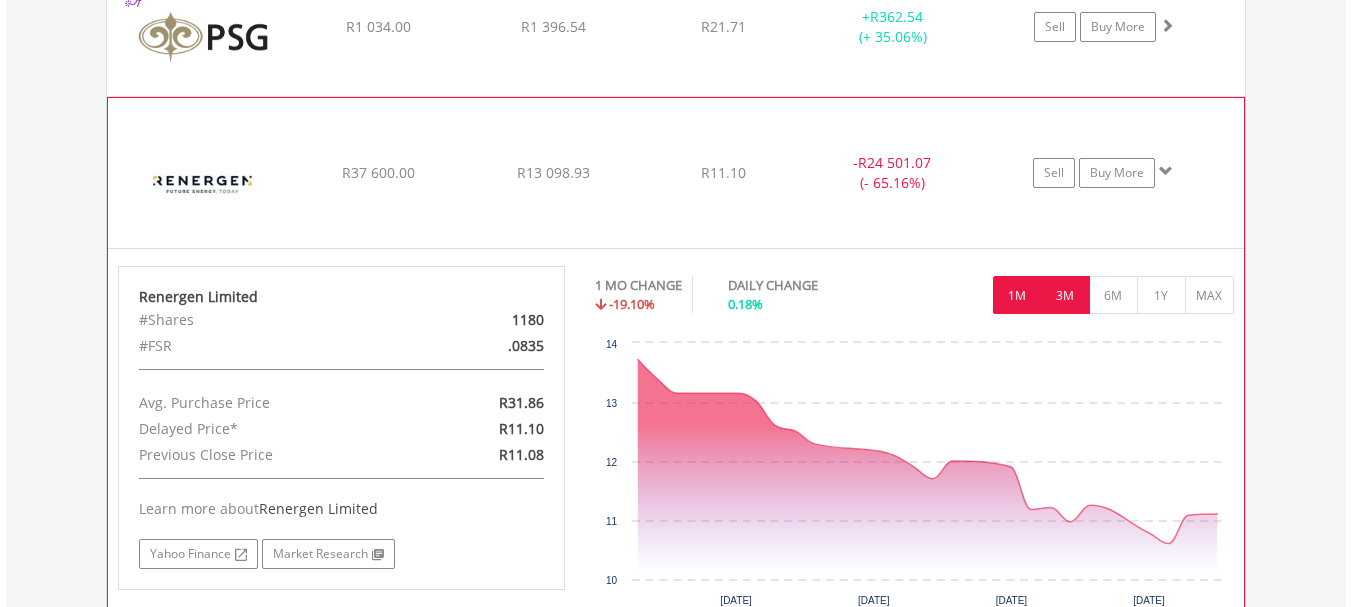 click on "3M" at bounding box center [1065, 295] 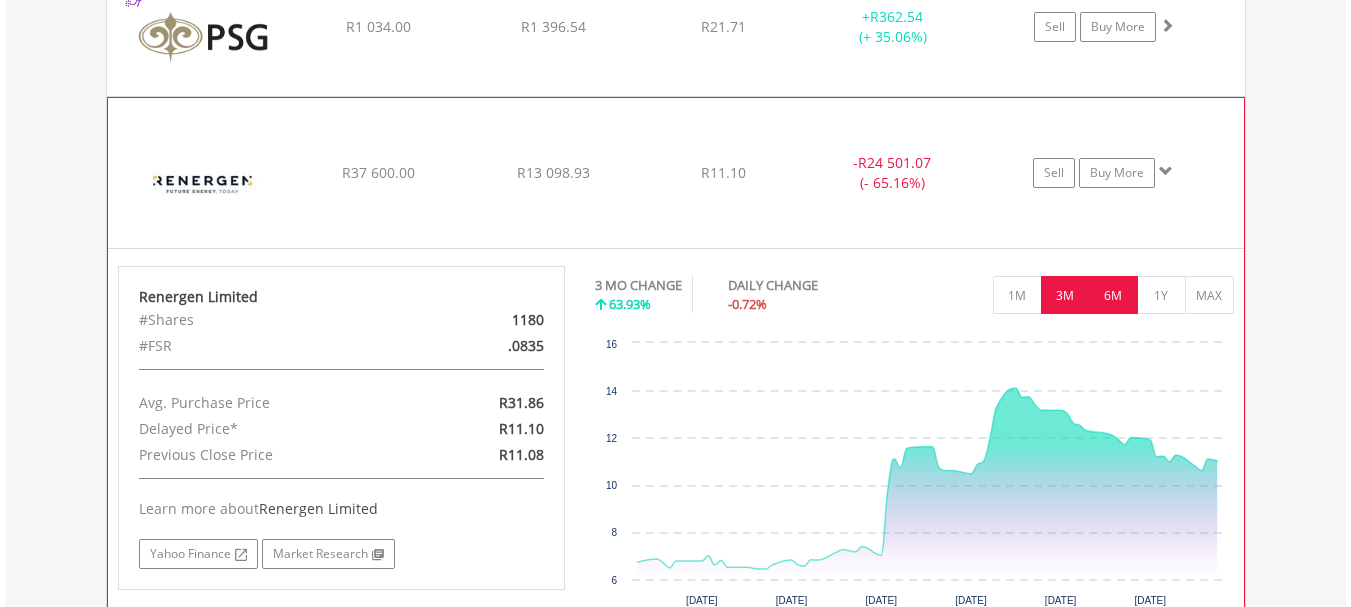 click on "6M" at bounding box center (1113, 295) 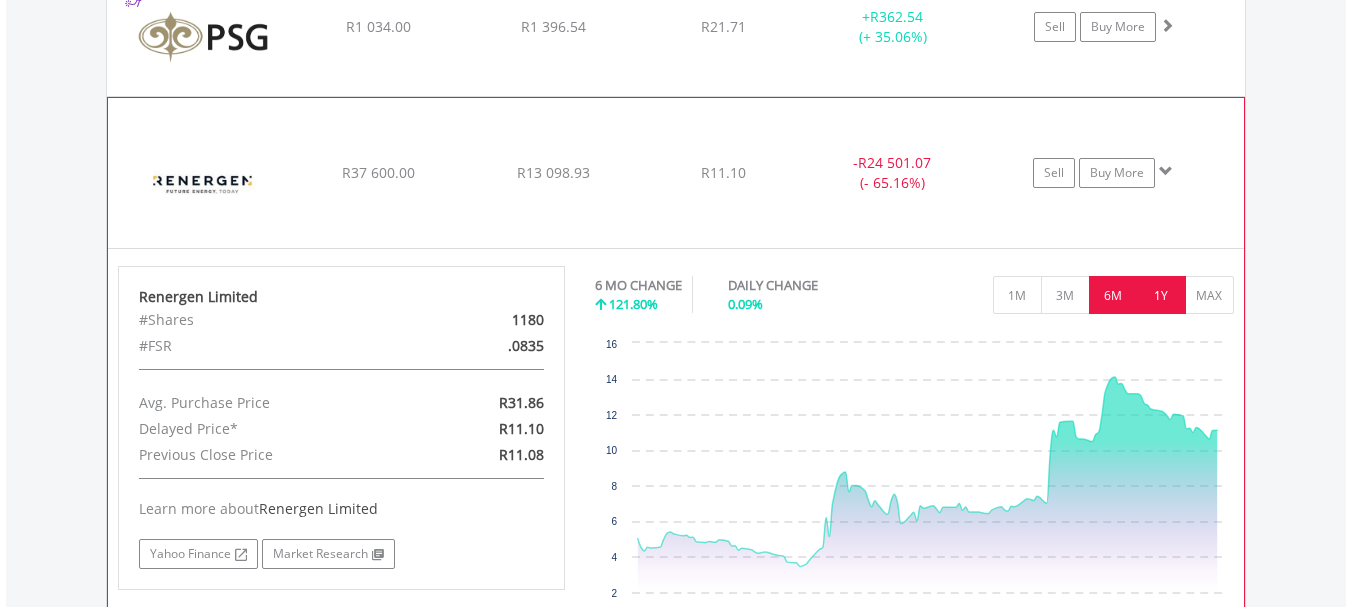 click on "1Y" at bounding box center [1161, 295] 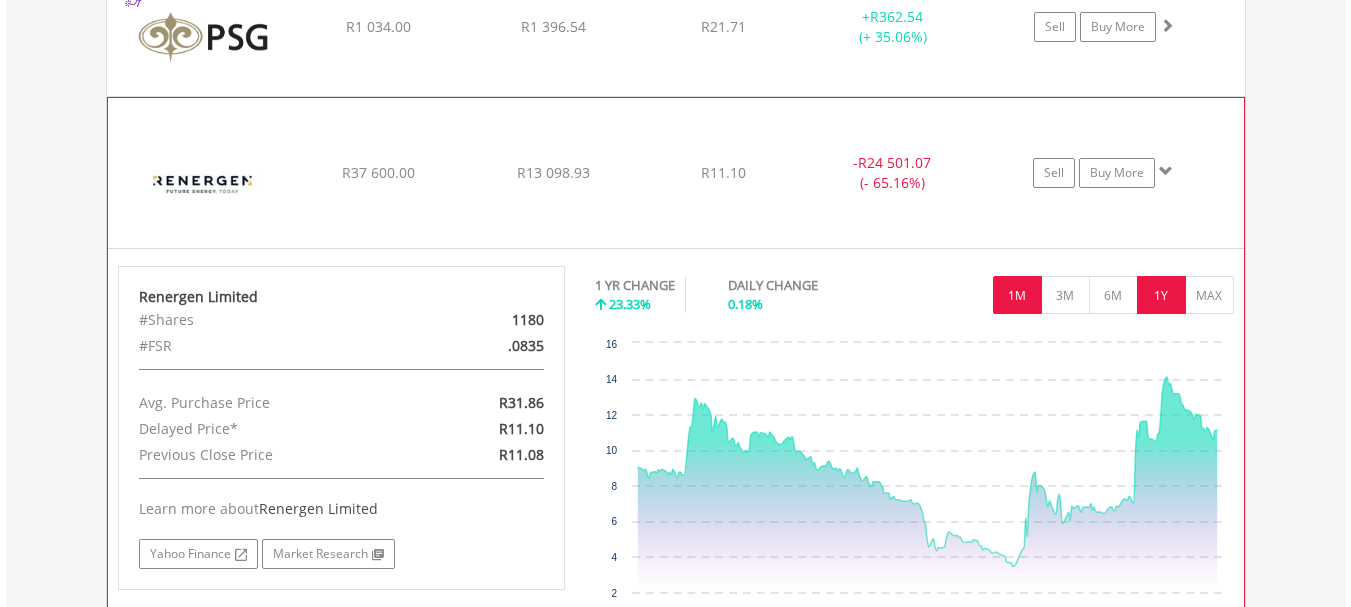 click on "1M" at bounding box center [1017, 295] 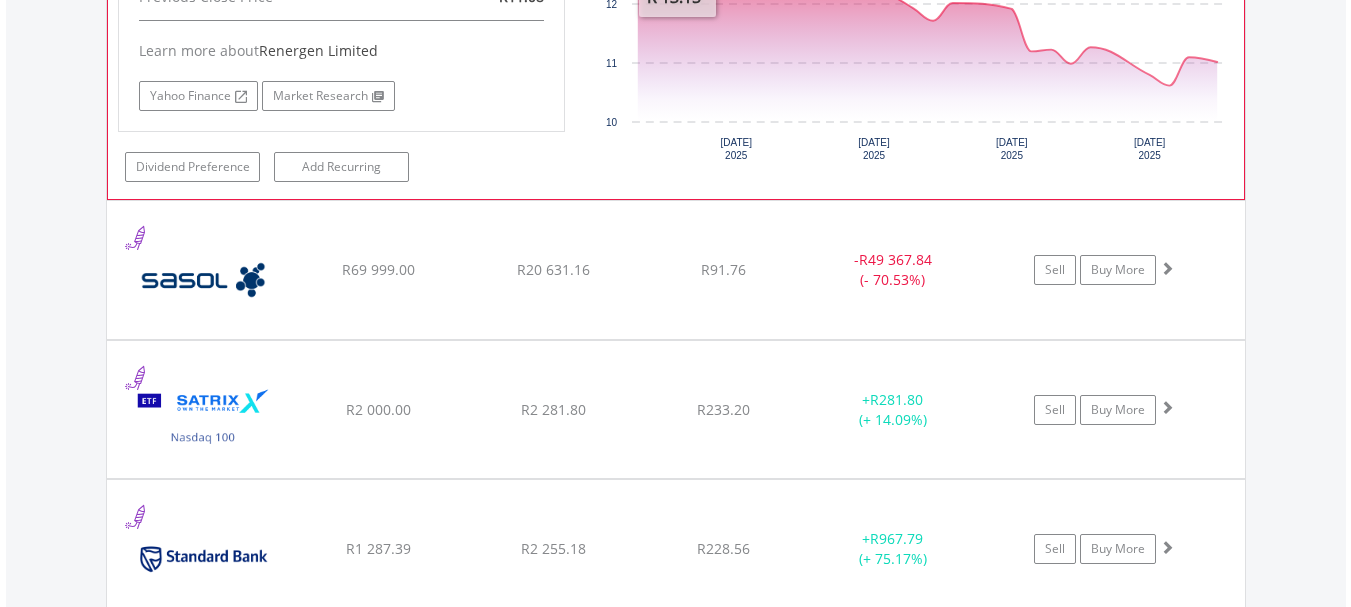 scroll, scrollTop: 4845, scrollLeft: 0, axis: vertical 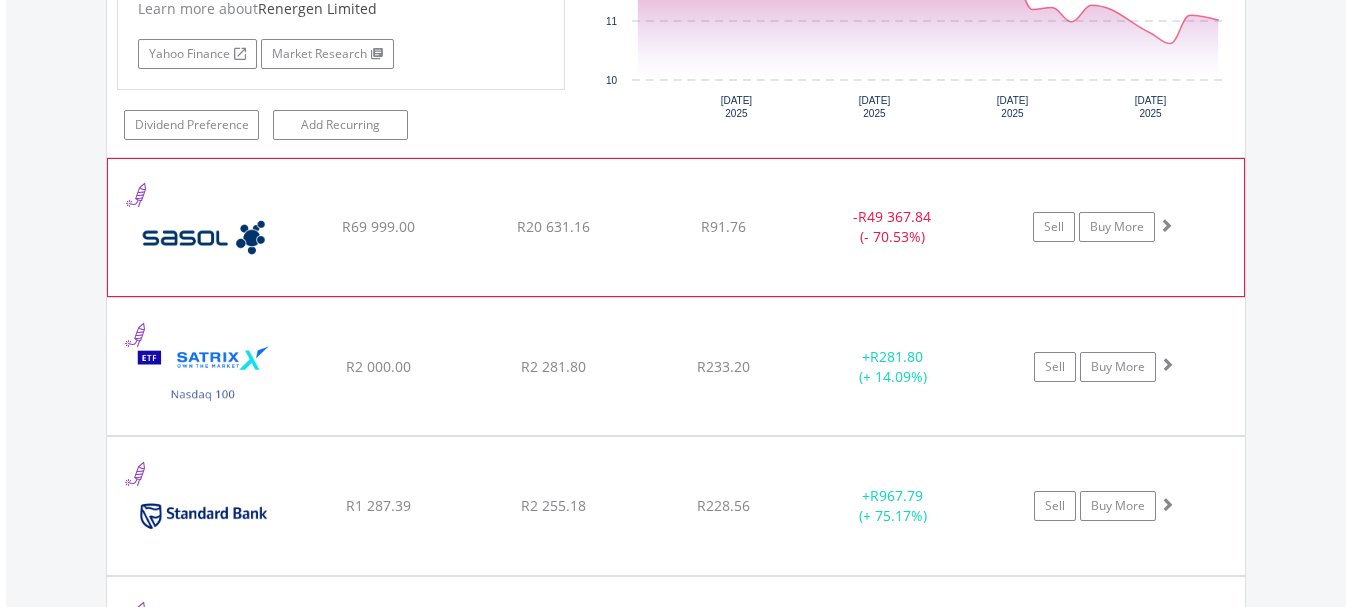click on "﻿
Sasol Limited
R69 999.00
R20 631.16
R91.76
-  R49 367.84 (- 70.53%)
Sell
Buy More" at bounding box center (676, -3114) 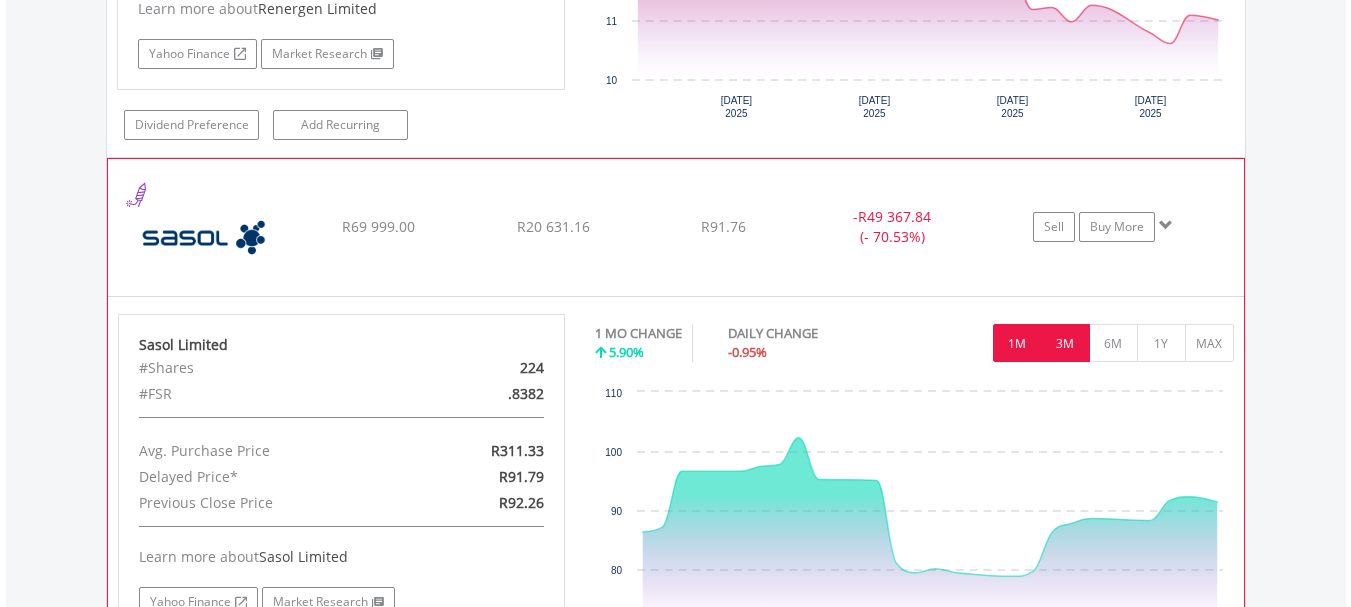 click on "3M" at bounding box center (1065, 343) 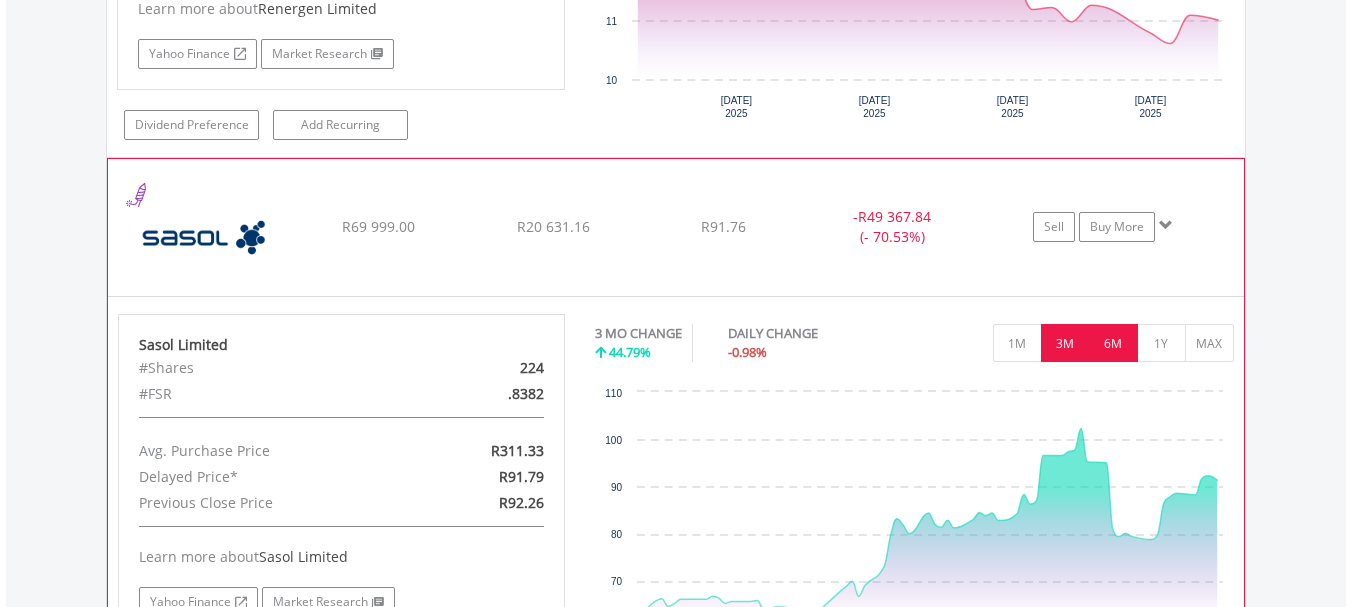 click on "6M" at bounding box center [1113, 343] 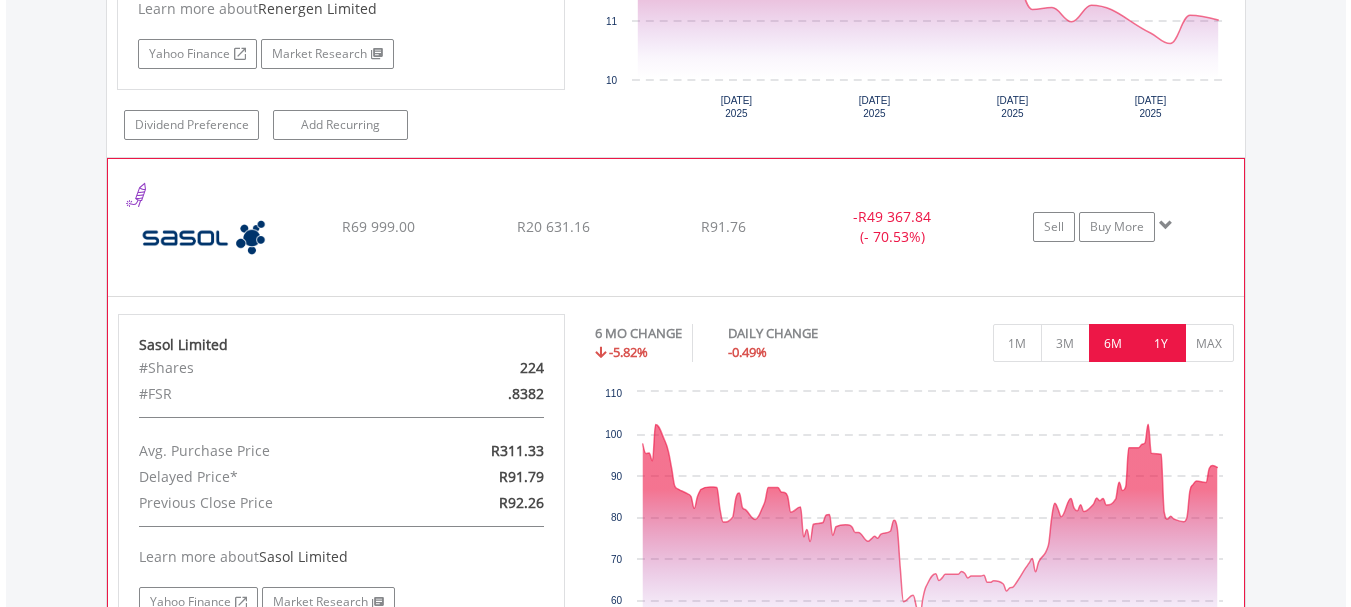 click on "1Y" at bounding box center (1161, 343) 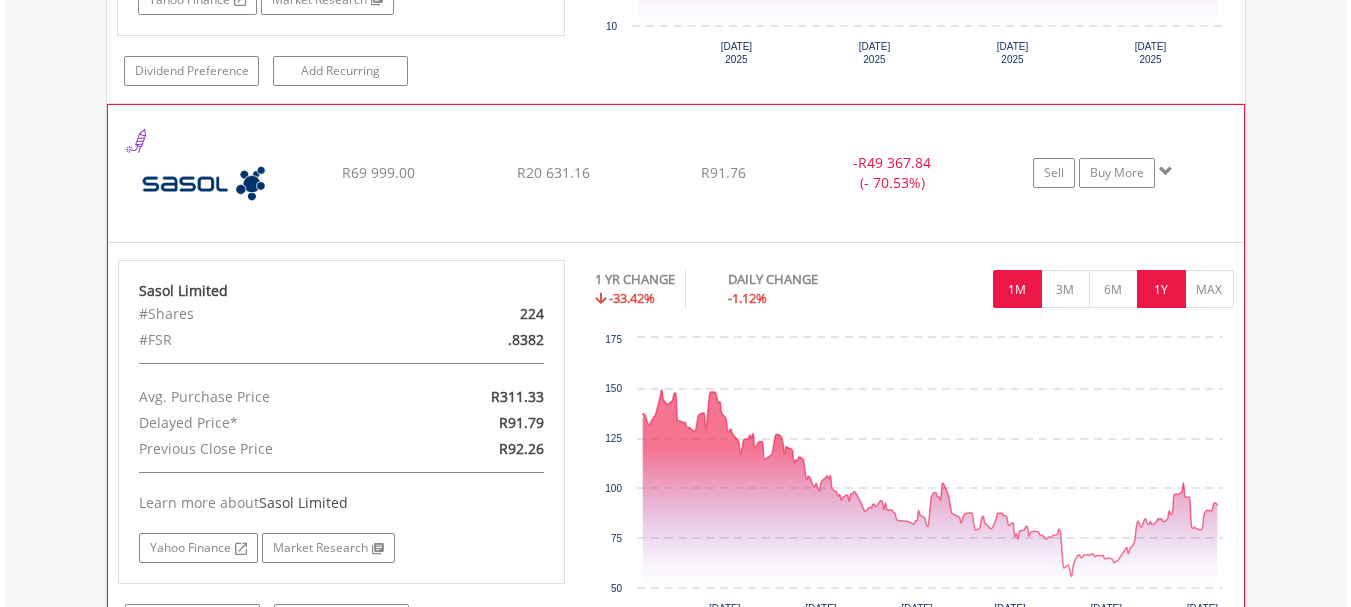 scroll, scrollTop: 4945, scrollLeft: 0, axis: vertical 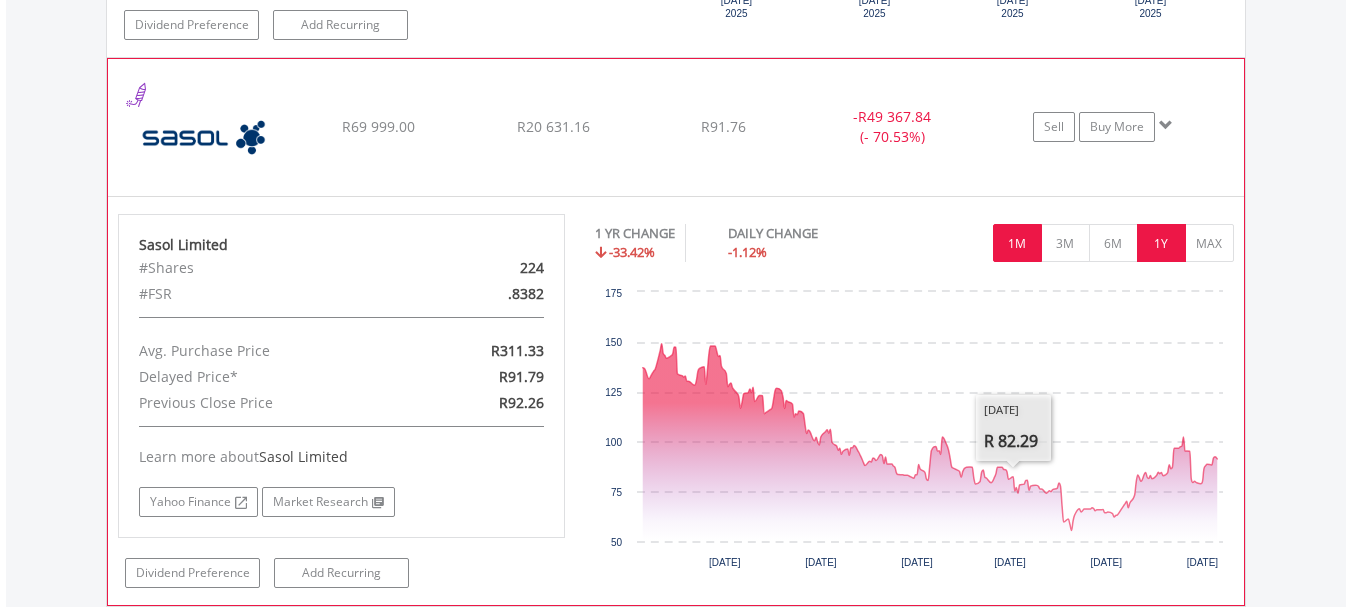 click on "1M" at bounding box center (1017, 243) 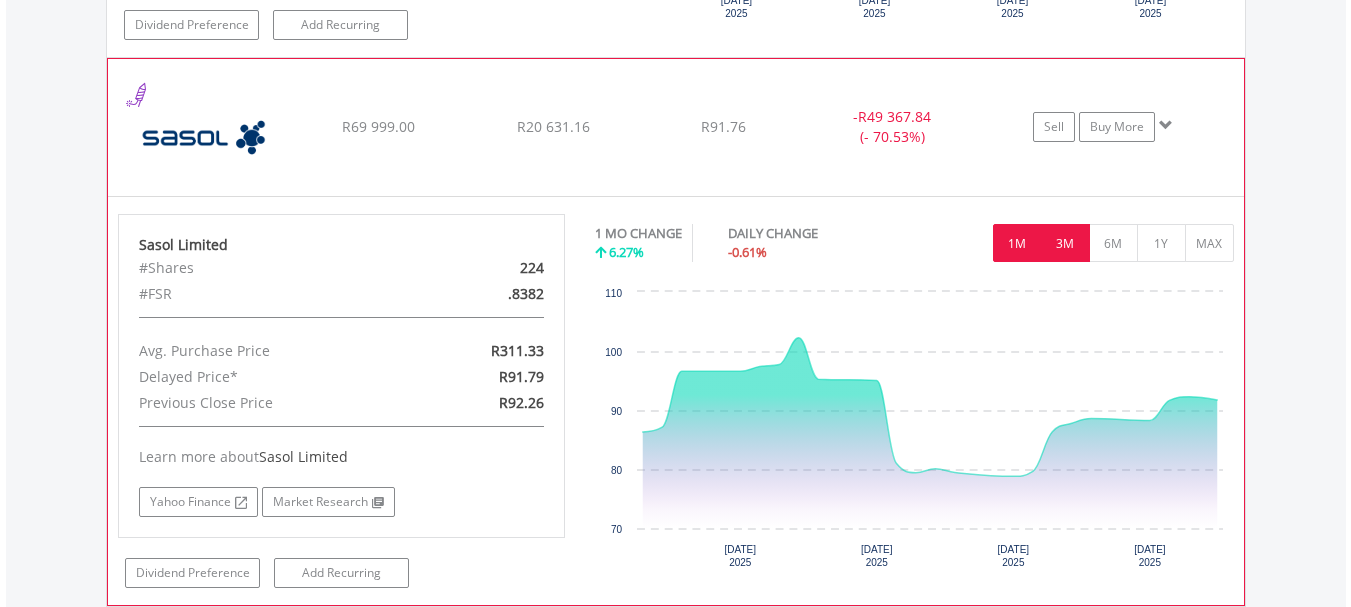 click on "3M" at bounding box center [1065, 243] 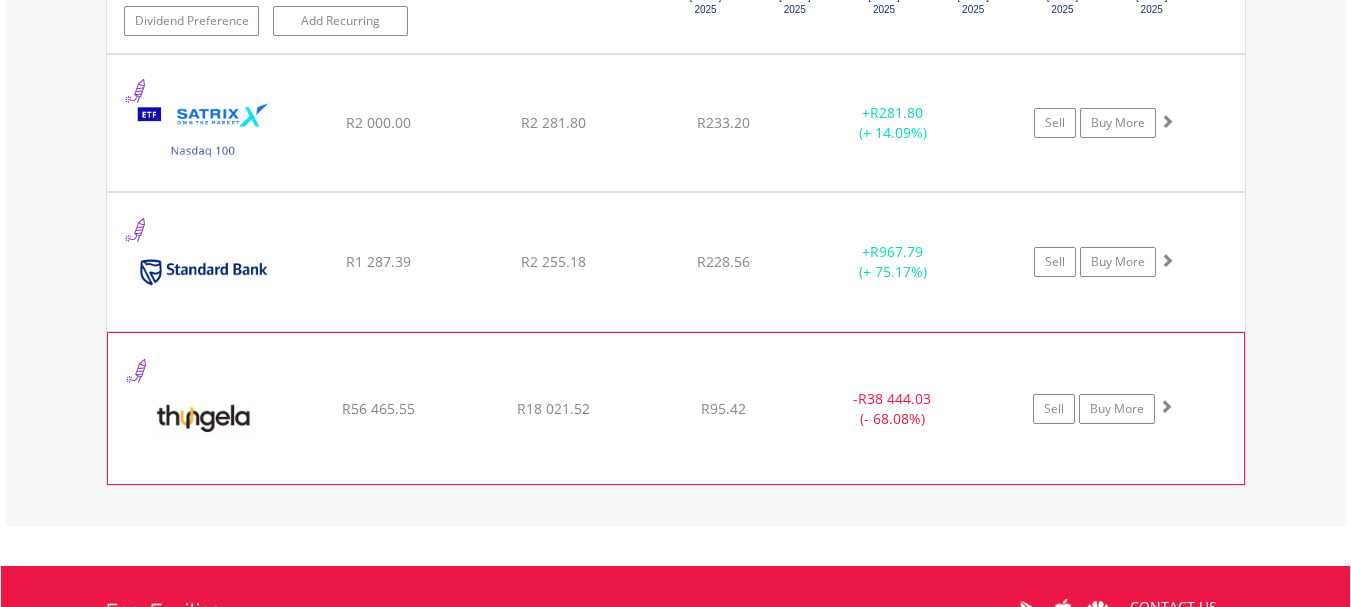 scroll, scrollTop: 5546, scrollLeft: 0, axis: vertical 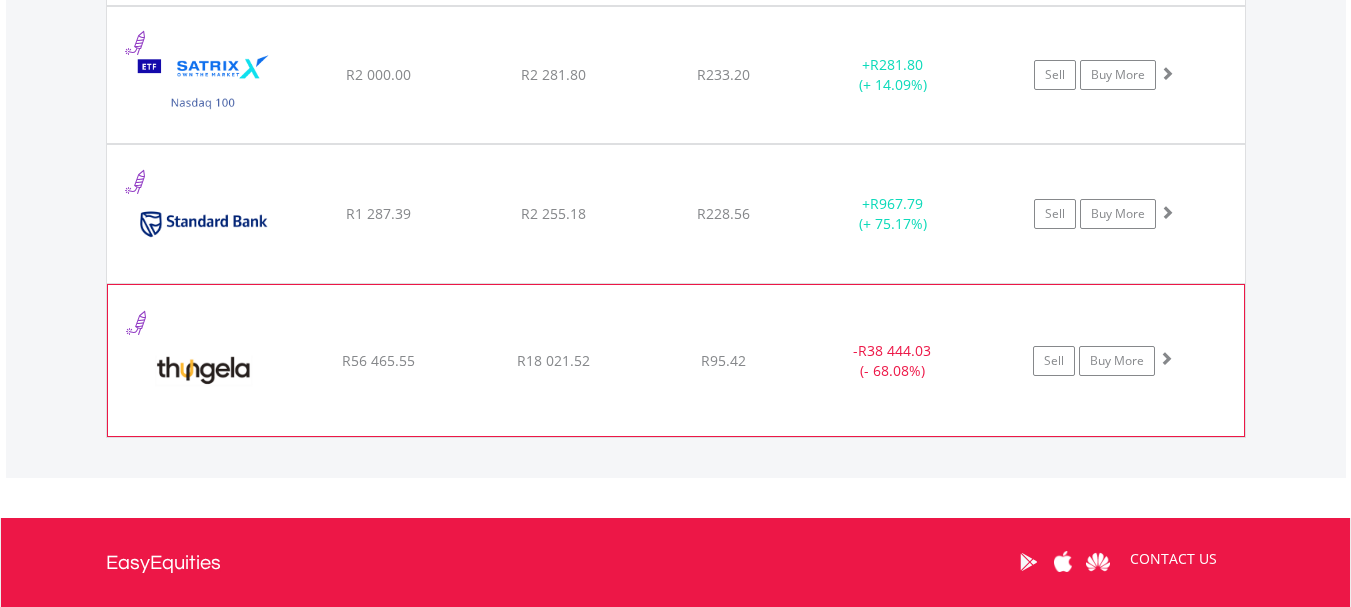 click on "﻿
Thungela Resources Limited
R56 465.55
R18 021.52
R95.42
-  R38 444.03 (- 68.08%)
Sell
Buy More" at bounding box center (676, -3815) 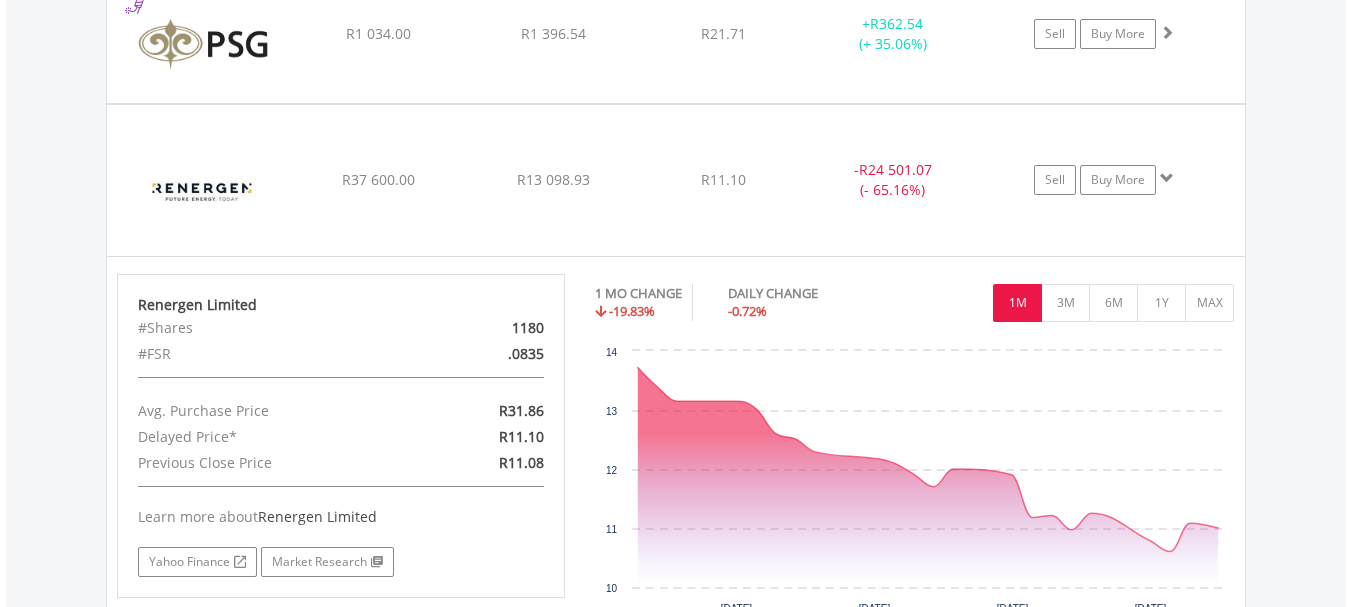 scroll, scrollTop: 4246, scrollLeft: 0, axis: vertical 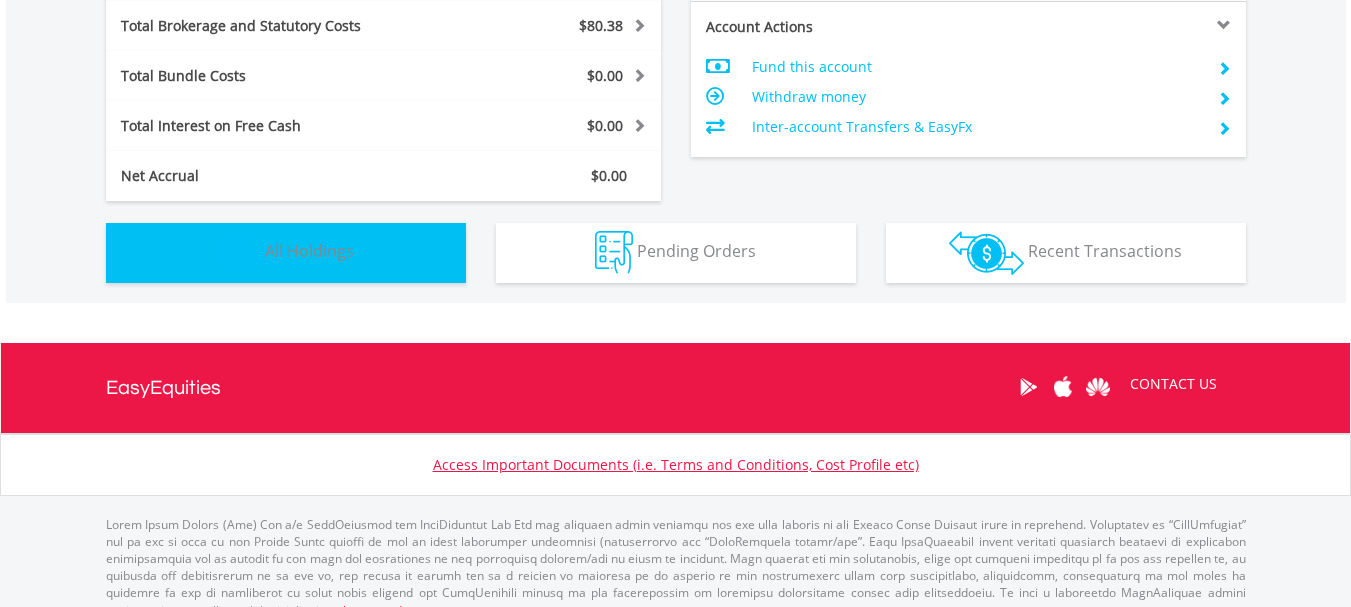 click on "All Holdings" at bounding box center (309, 251) 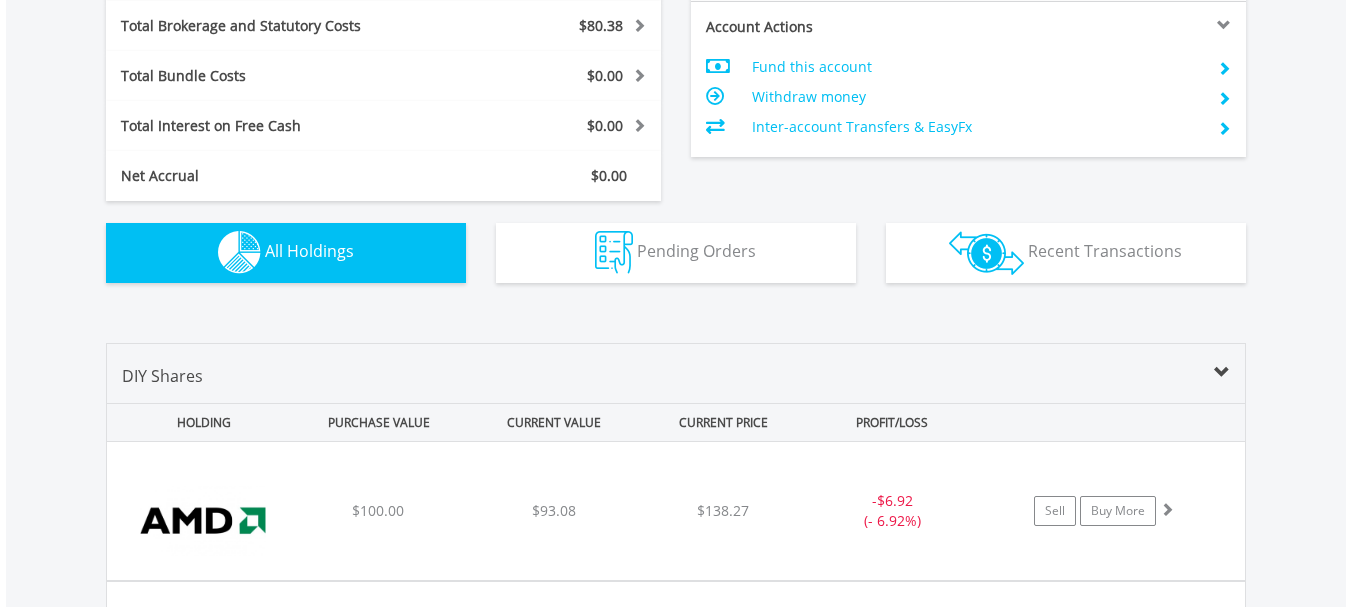 scroll, scrollTop: 1443, scrollLeft: 0, axis: vertical 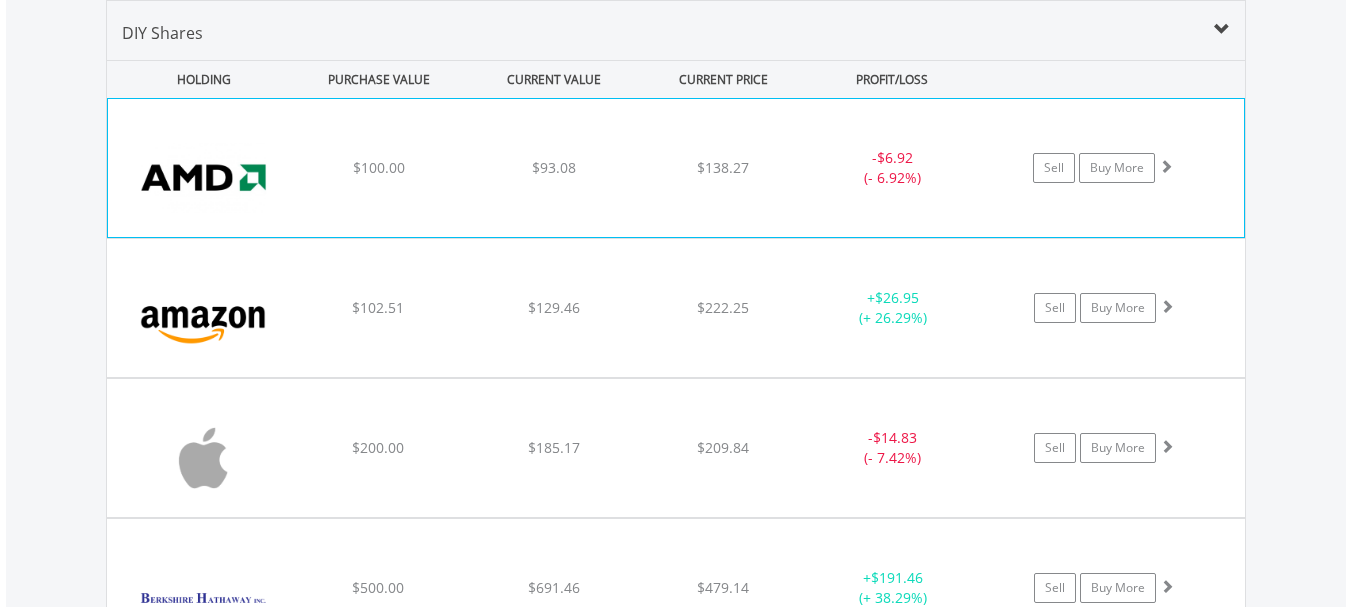 click on "﻿
Advanced Micro Devices Inc
$100.00
$93.08
$138.27
-  $6.92 (- 6.92%)
Sell
Buy More" at bounding box center (676, 168) 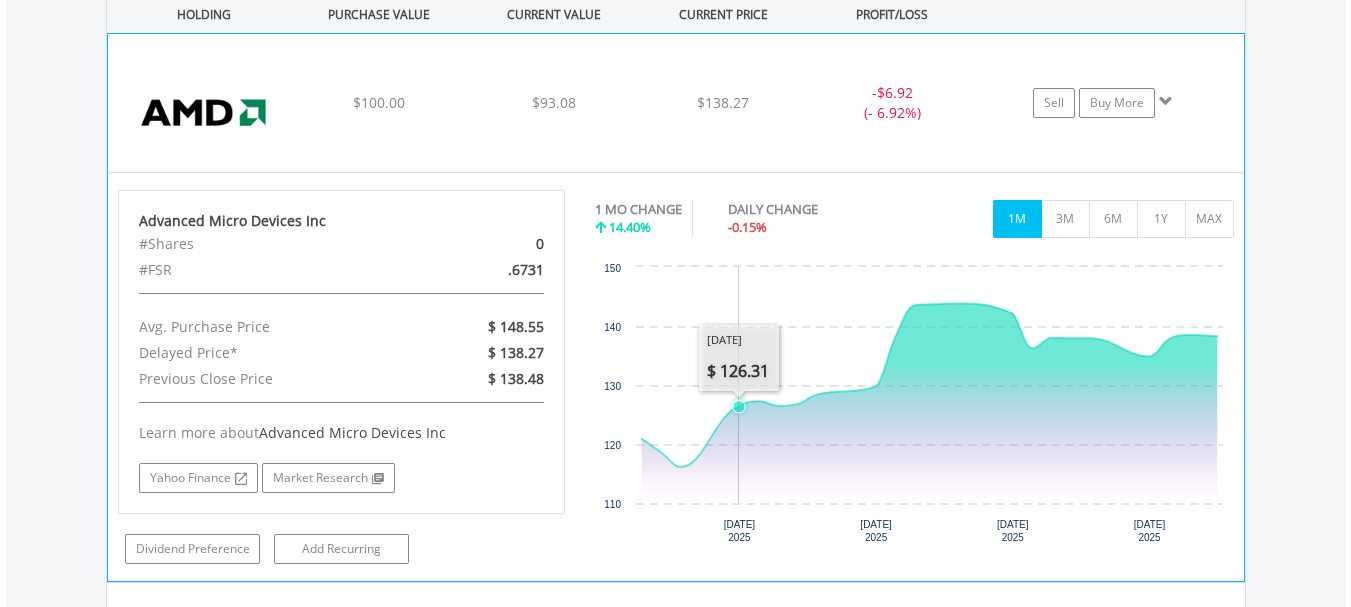 scroll, scrollTop: 1543, scrollLeft: 0, axis: vertical 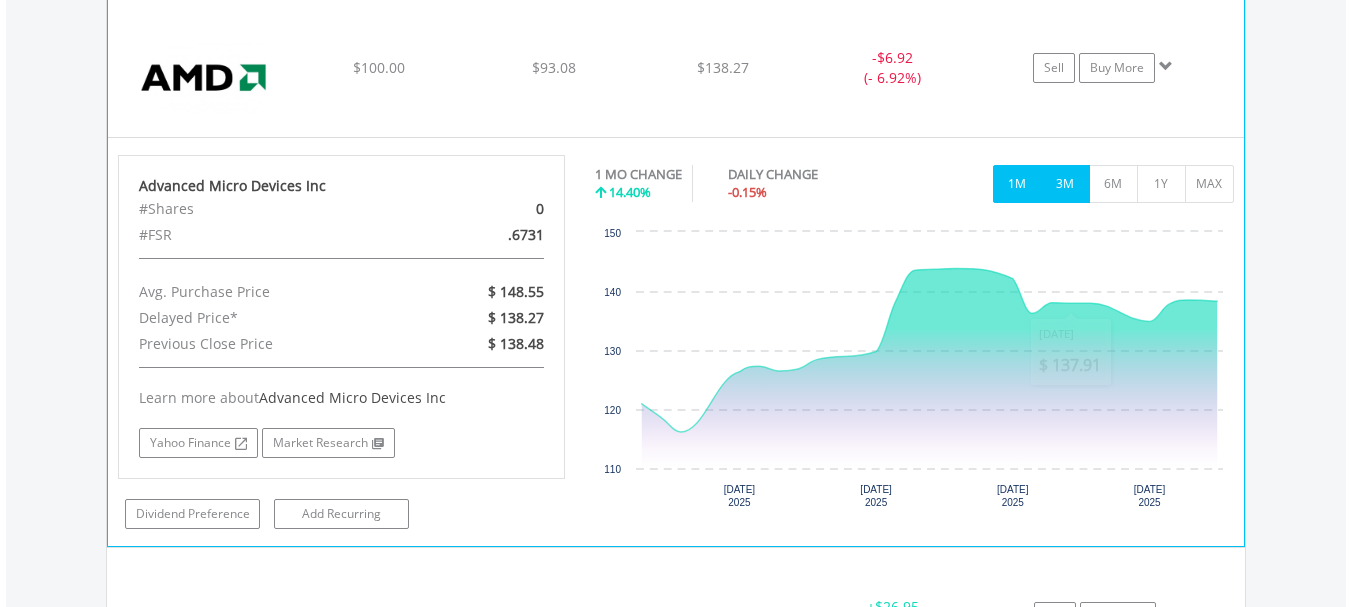 click on "3M" at bounding box center [1065, 184] 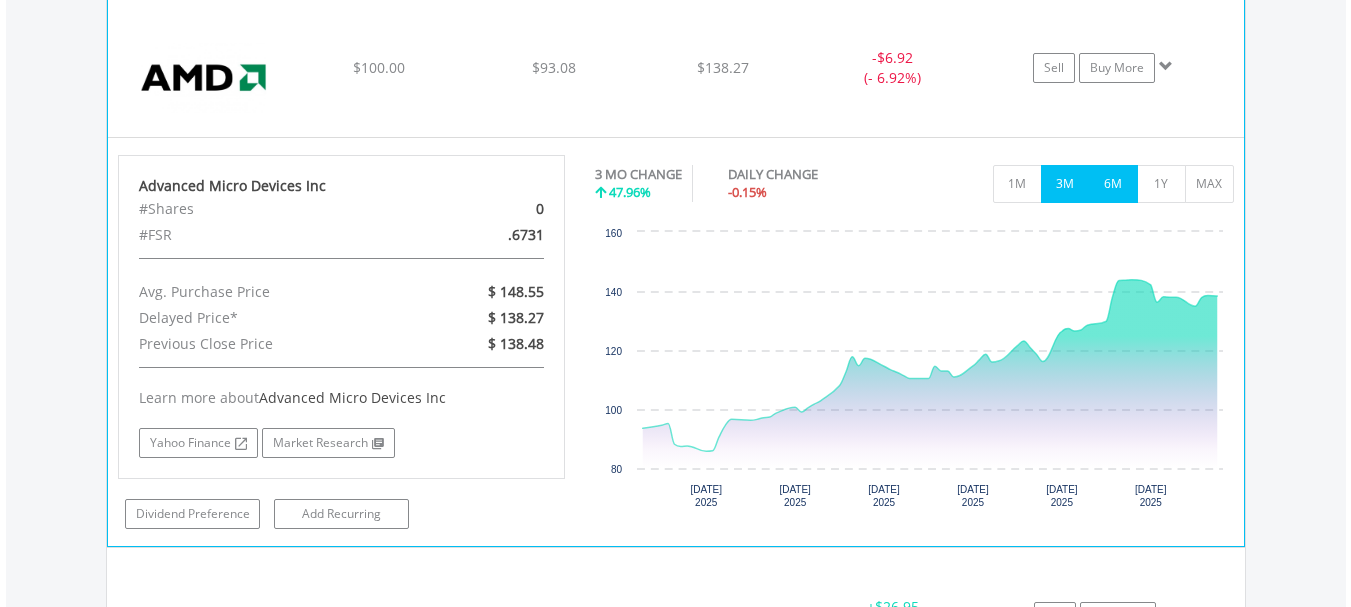 click on "6M" at bounding box center (1113, 184) 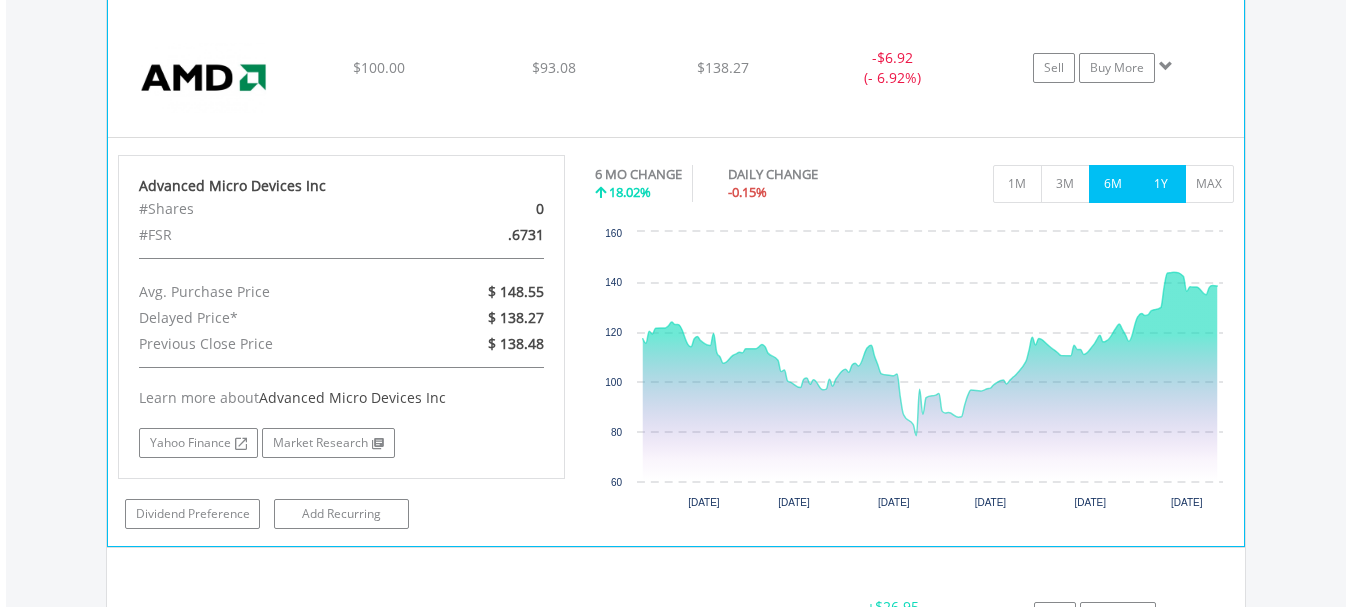 click on "1Y" at bounding box center [1161, 184] 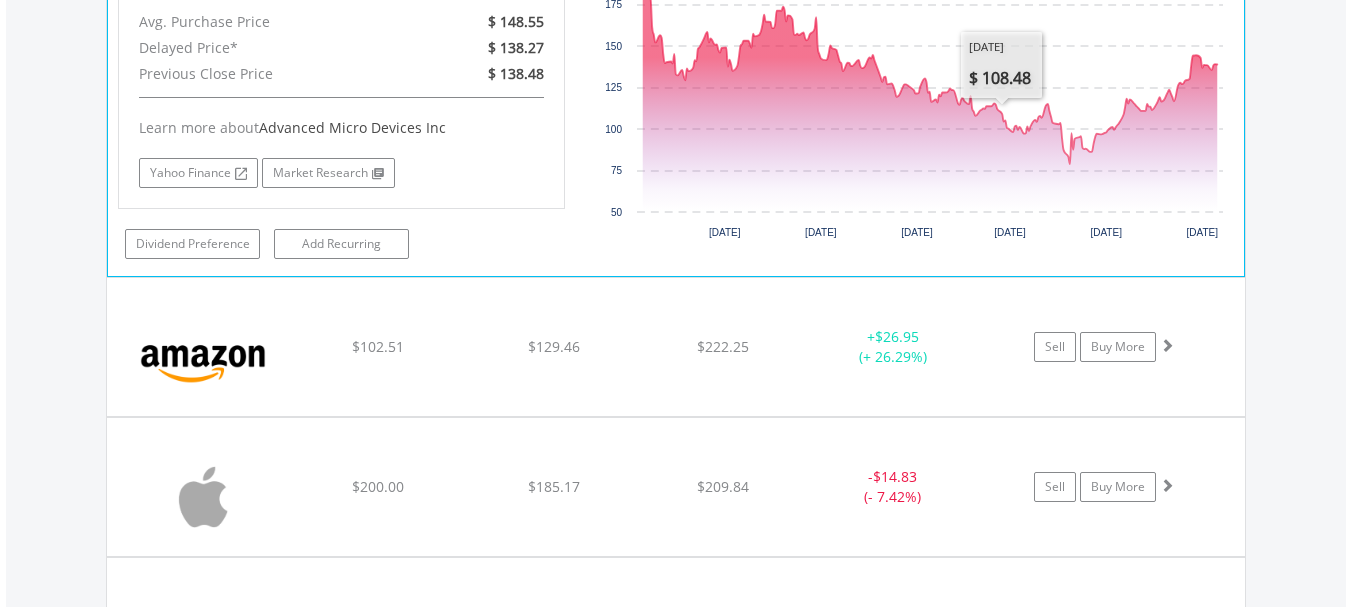 scroll, scrollTop: 1843, scrollLeft: 0, axis: vertical 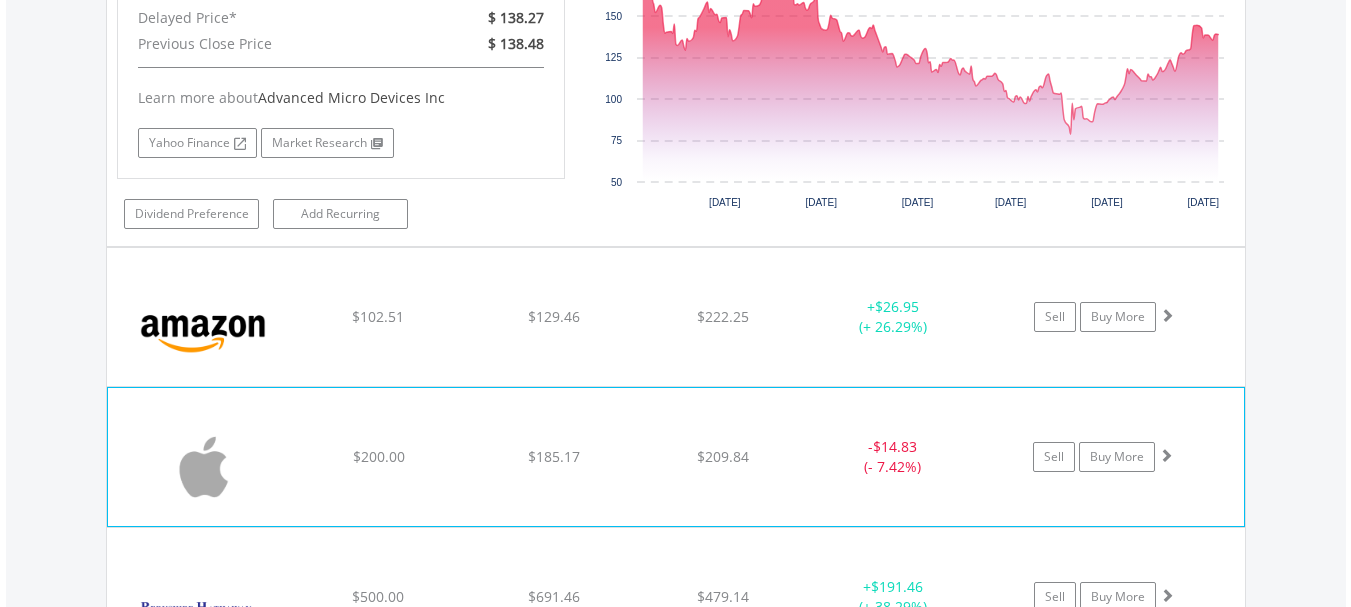 click on "-  $14.83 (- 7.42%)" at bounding box center (893, -232) 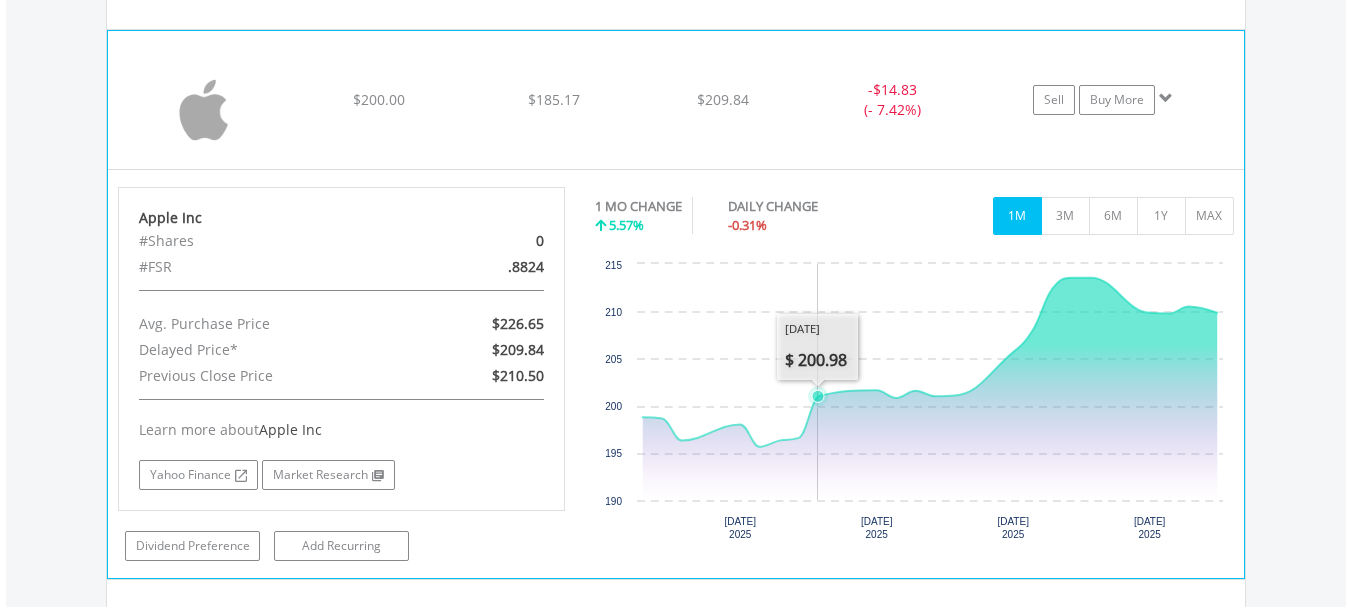 scroll, scrollTop: 2243, scrollLeft: 0, axis: vertical 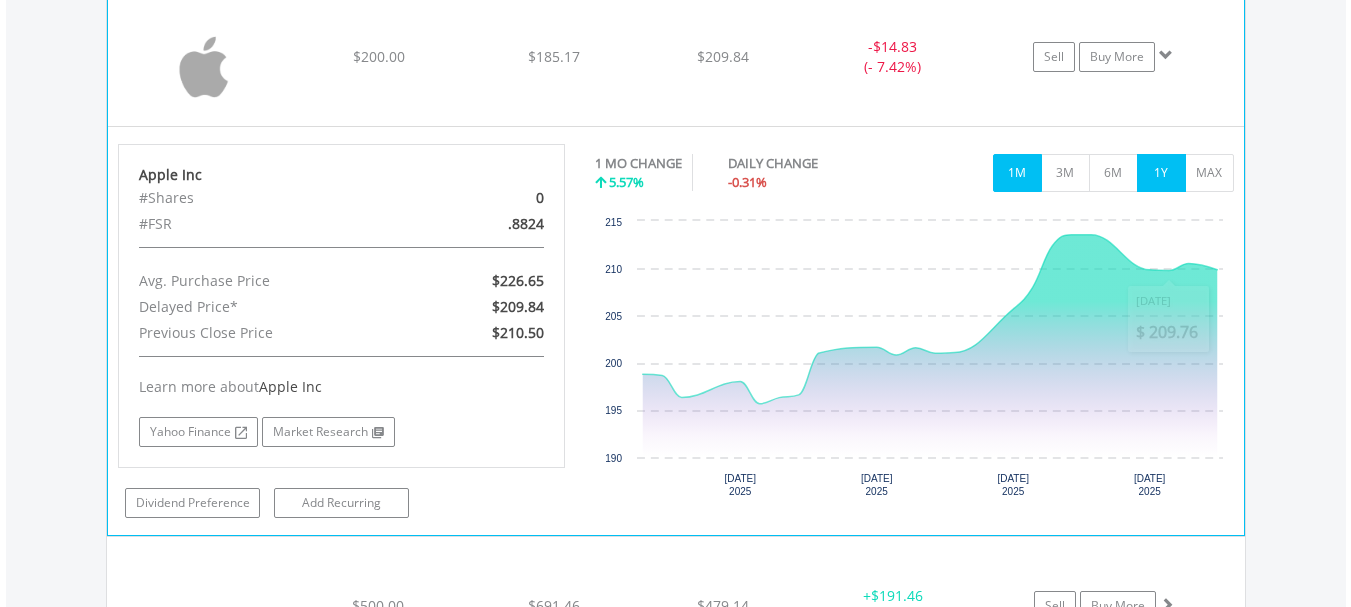 click on "1Y" at bounding box center [1161, 173] 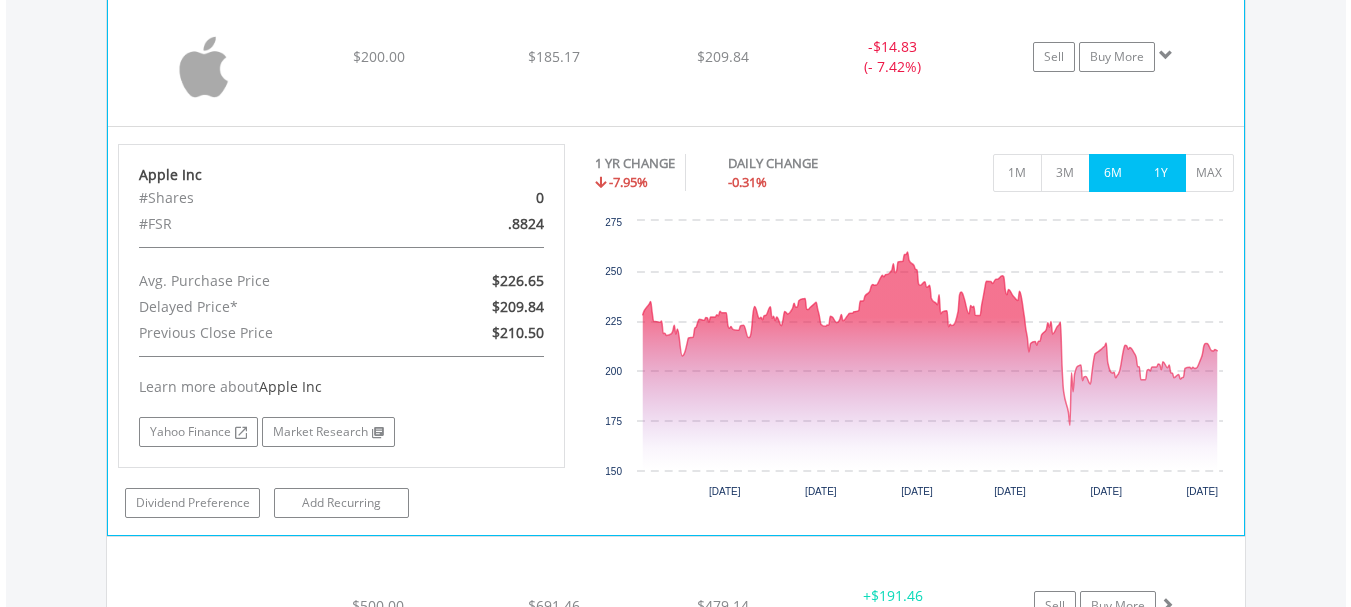 click on "6M" at bounding box center (1113, 173) 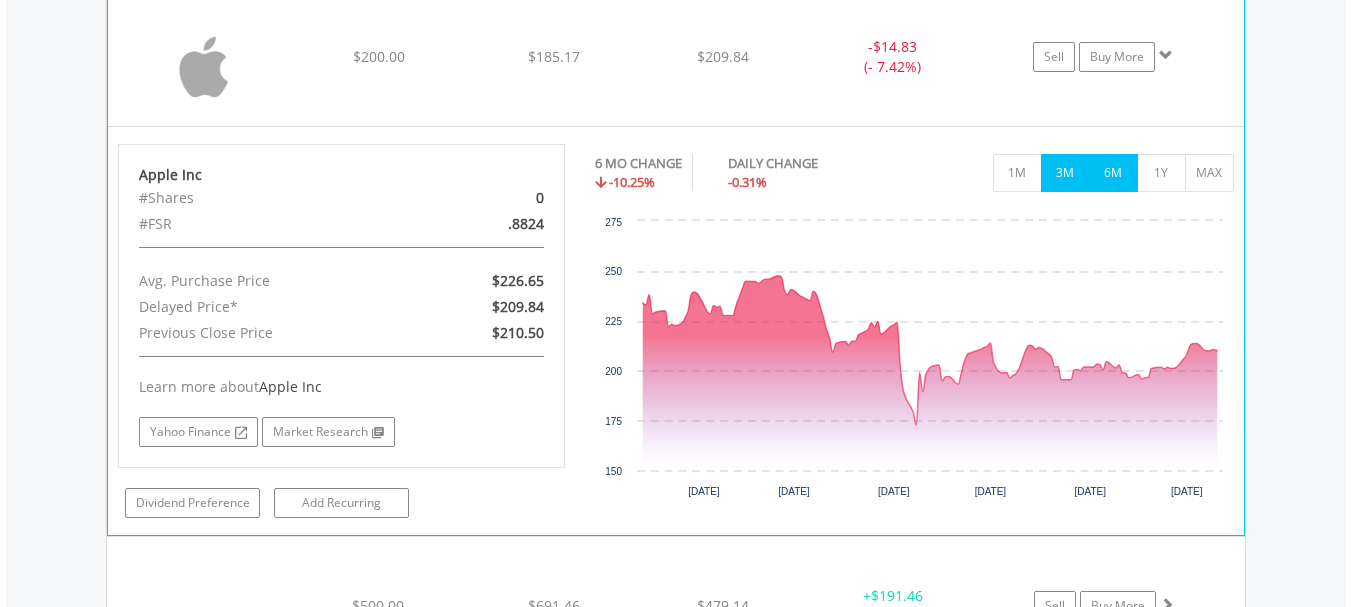 click on "3M" at bounding box center (1065, 173) 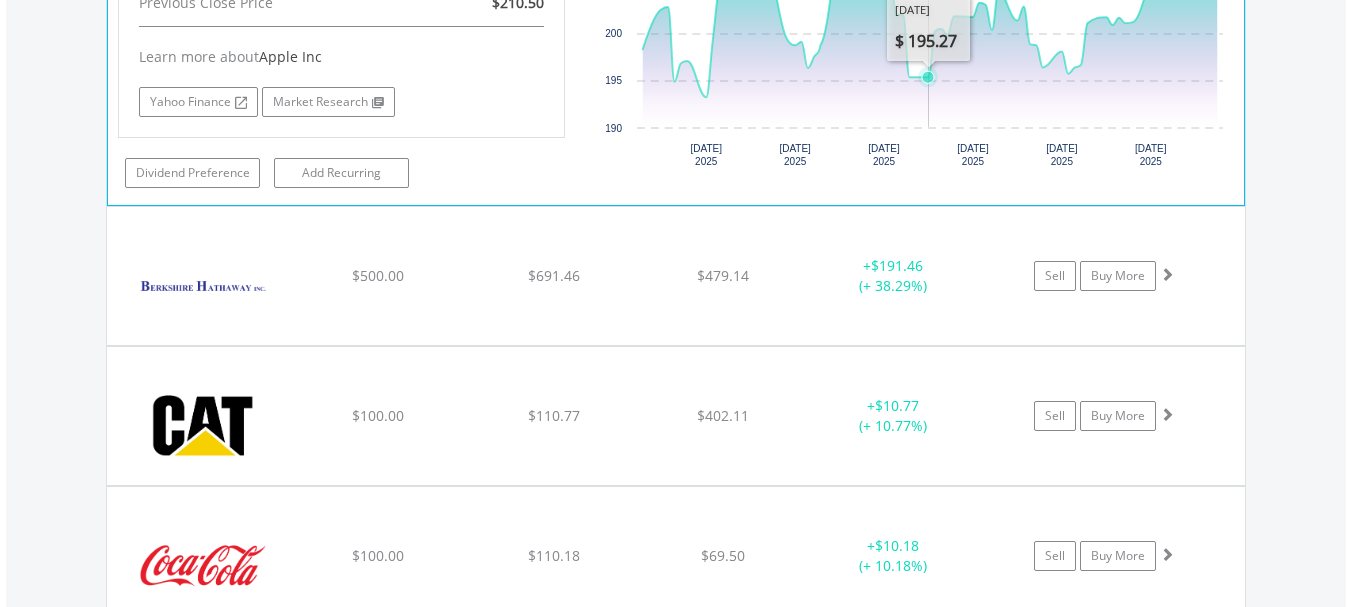 scroll, scrollTop: 2643, scrollLeft: 0, axis: vertical 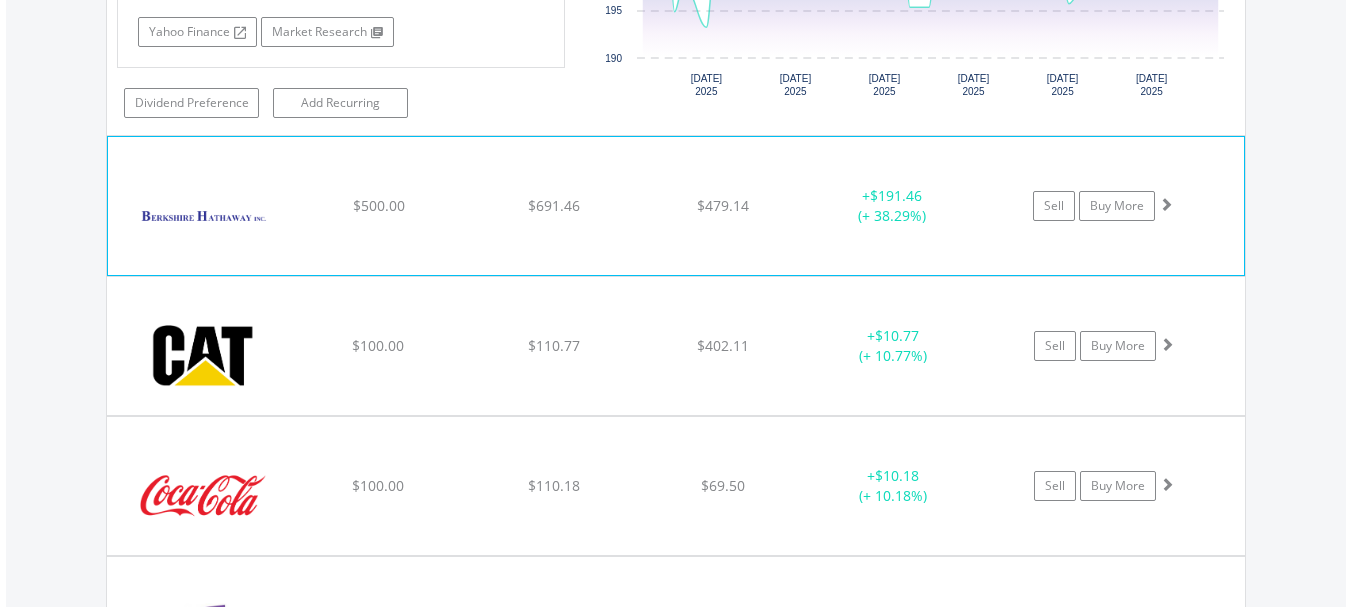 click on "﻿
Berkshire Hathaway Inc-Cl B
$500.00
$691.46
$479.14
+  $191.46 (+ 38.29%)
Sell
Buy More" at bounding box center (676, -1032) 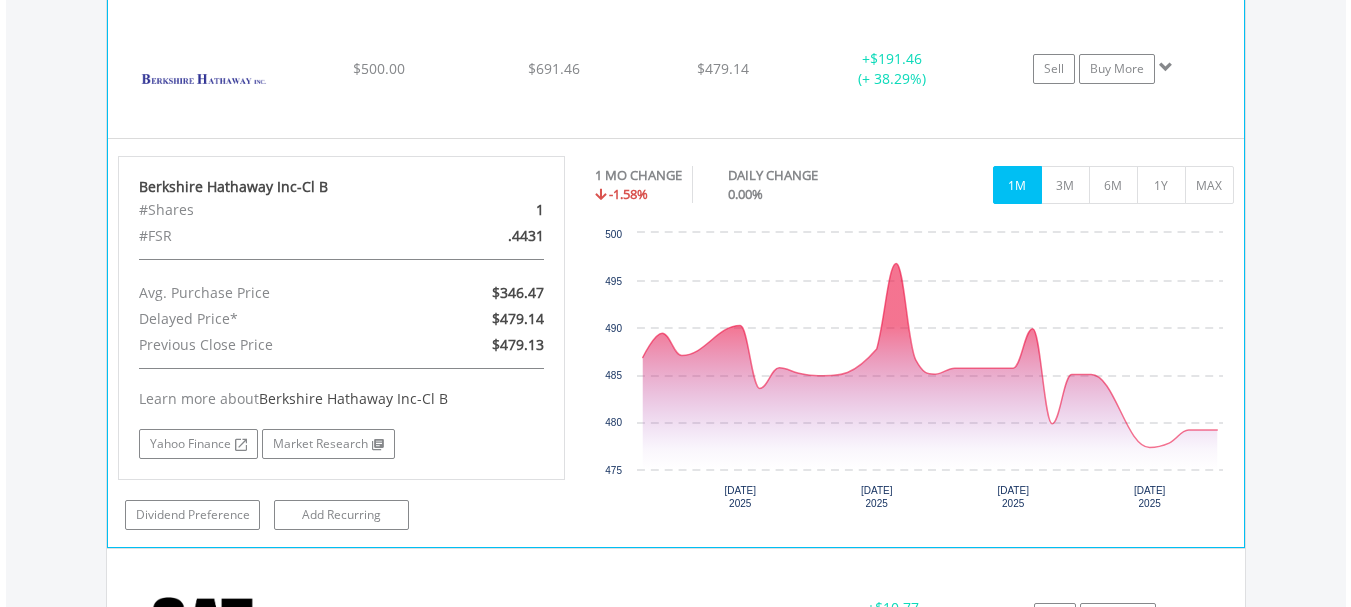 scroll, scrollTop: 2843, scrollLeft: 0, axis: vertical 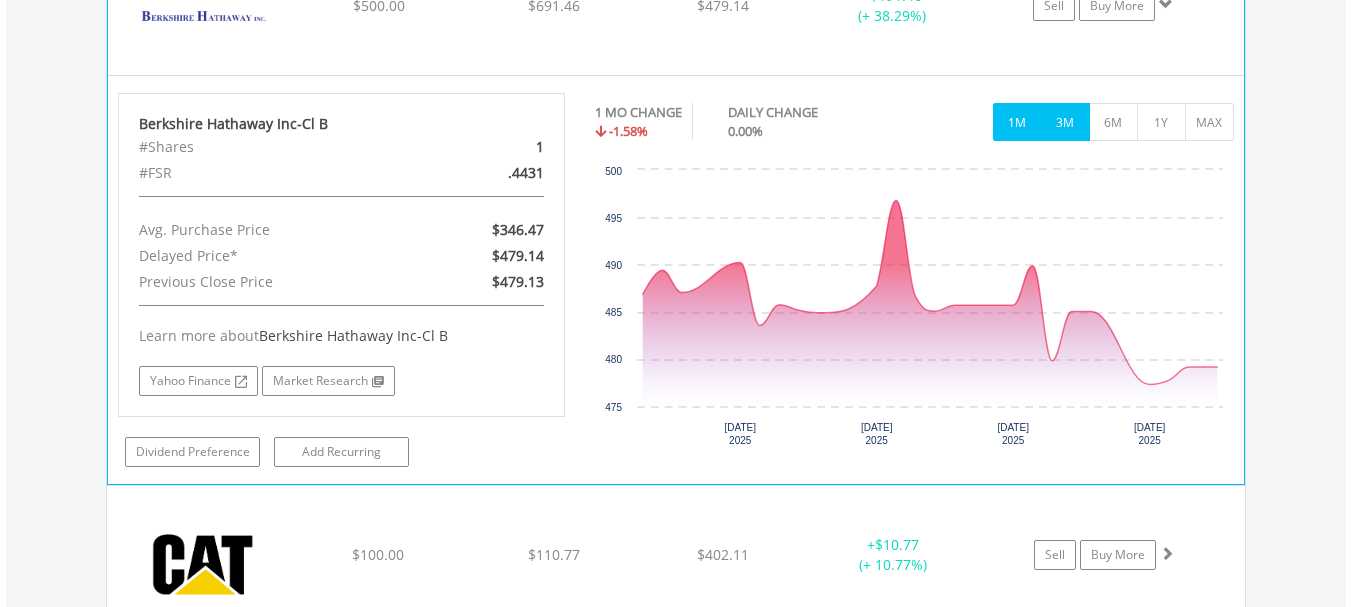 click on "3M" at bounding box center [1065, 122] 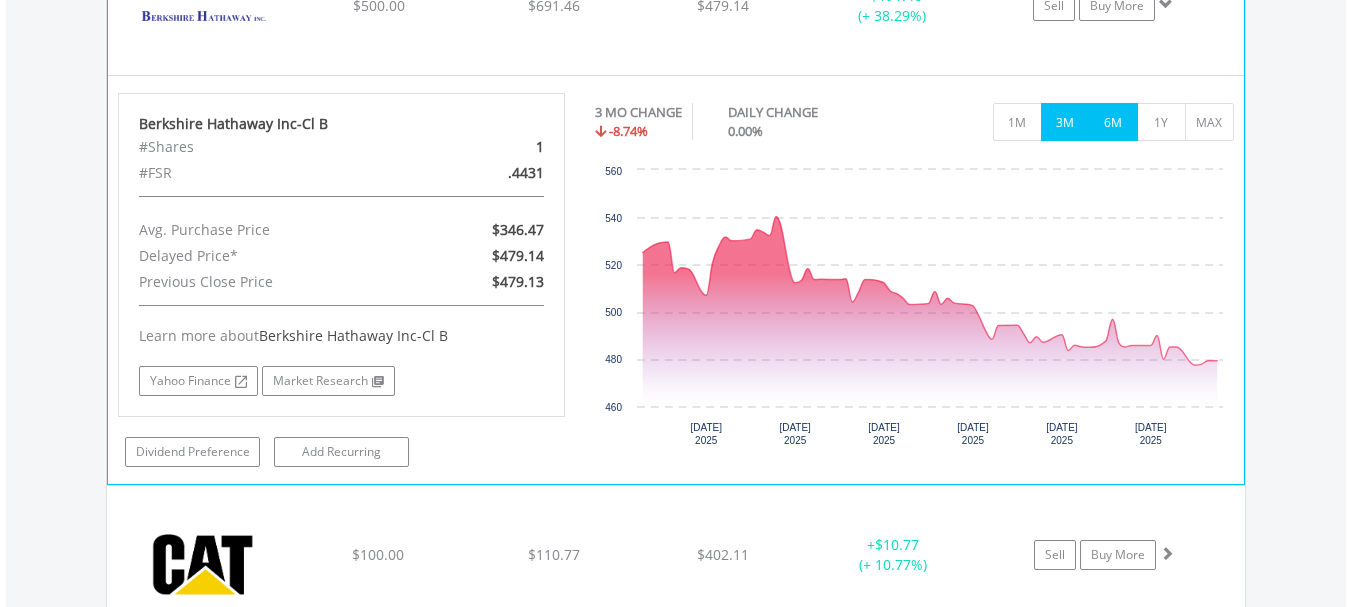 click on "6M" at bounding box center [1113, 122] 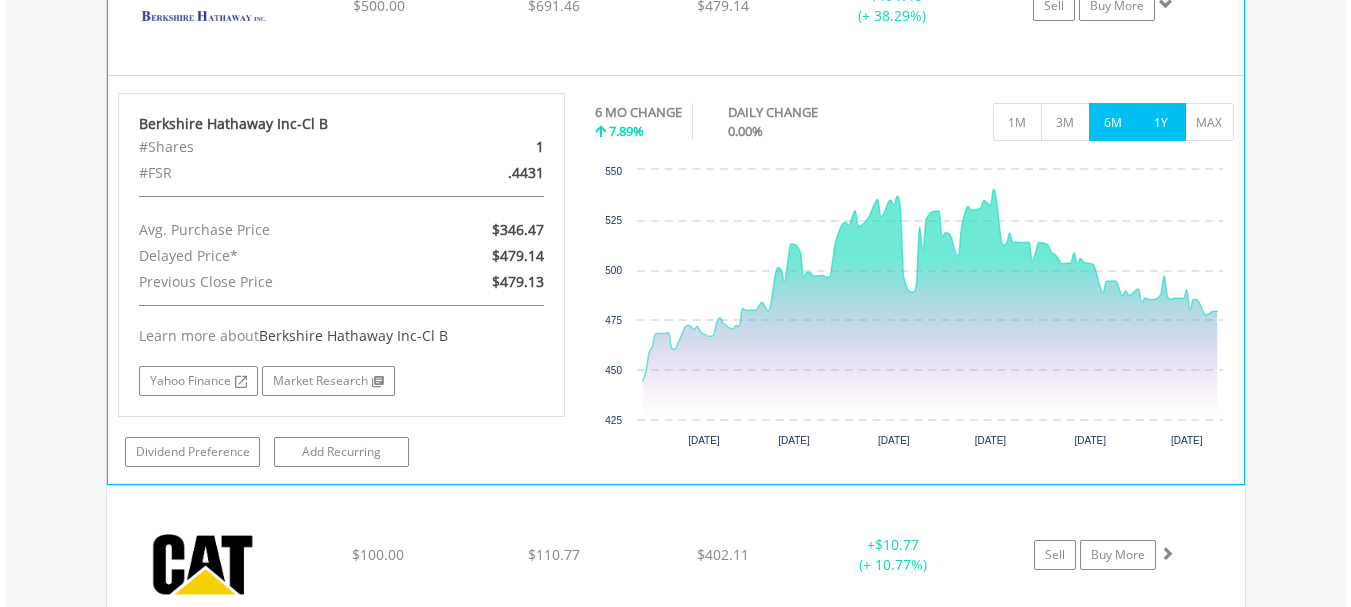 click on "1Y" at bounding box center [1161, 122] 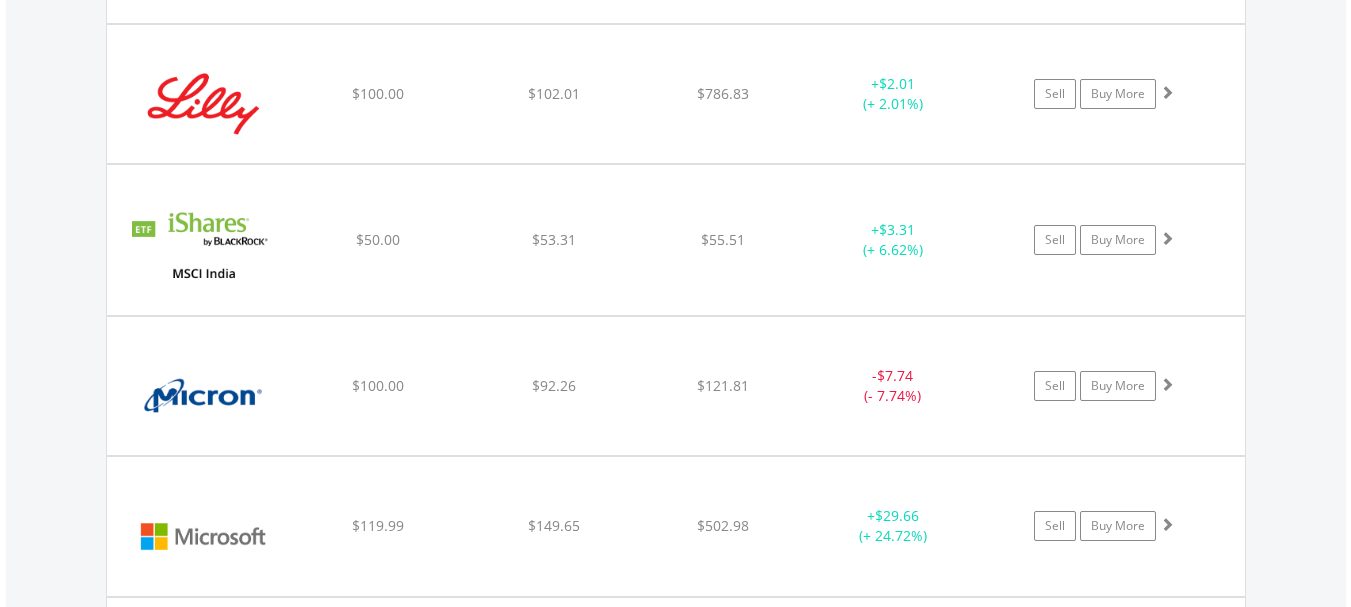 scroll, scrollTop: 3743, scrollLeft: 0, axis: vertical 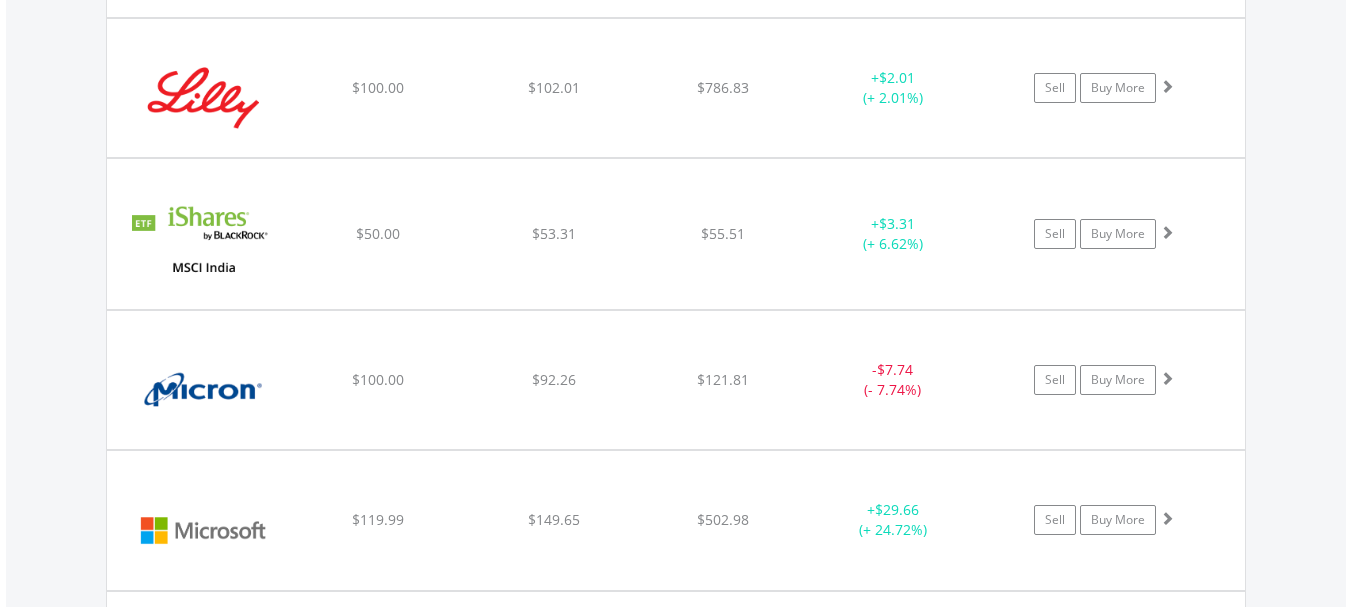 click on "$121.81" at bounding box center (723, -2132) 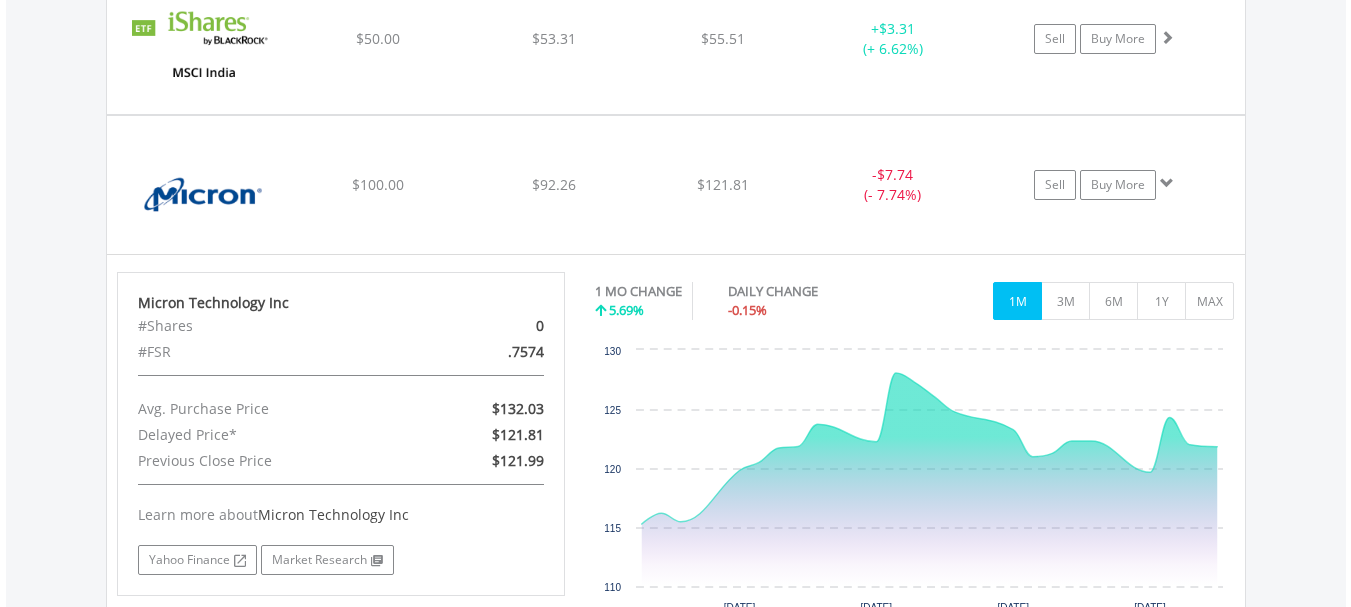 scroll, scrollTop: 3943, scrollLeft: 0, axis: vertical 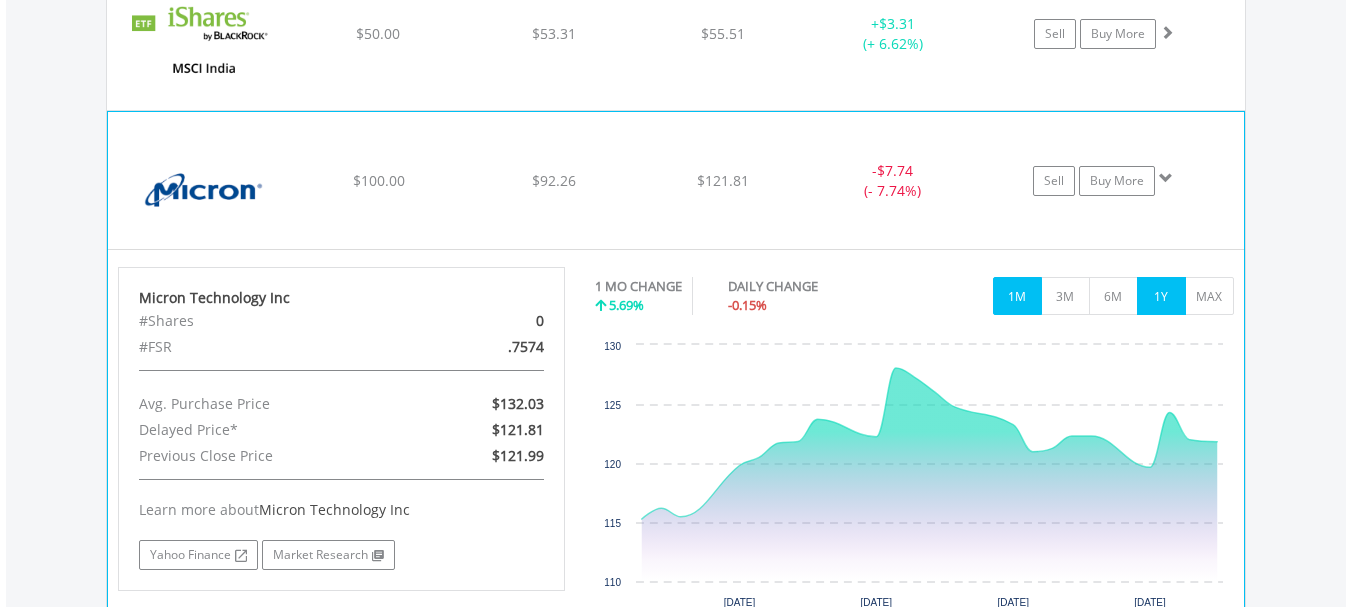 click on "1Y" at bounding box center [1161, 296] 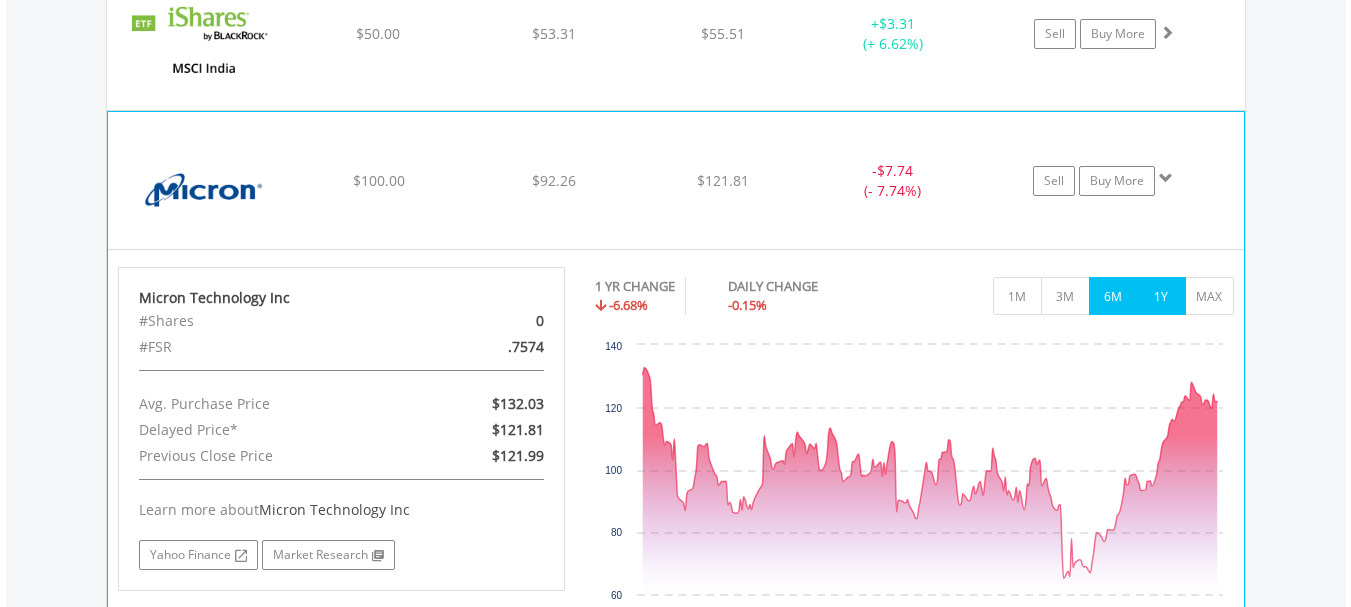 click on "6M" at bounding box center [1113, 296] 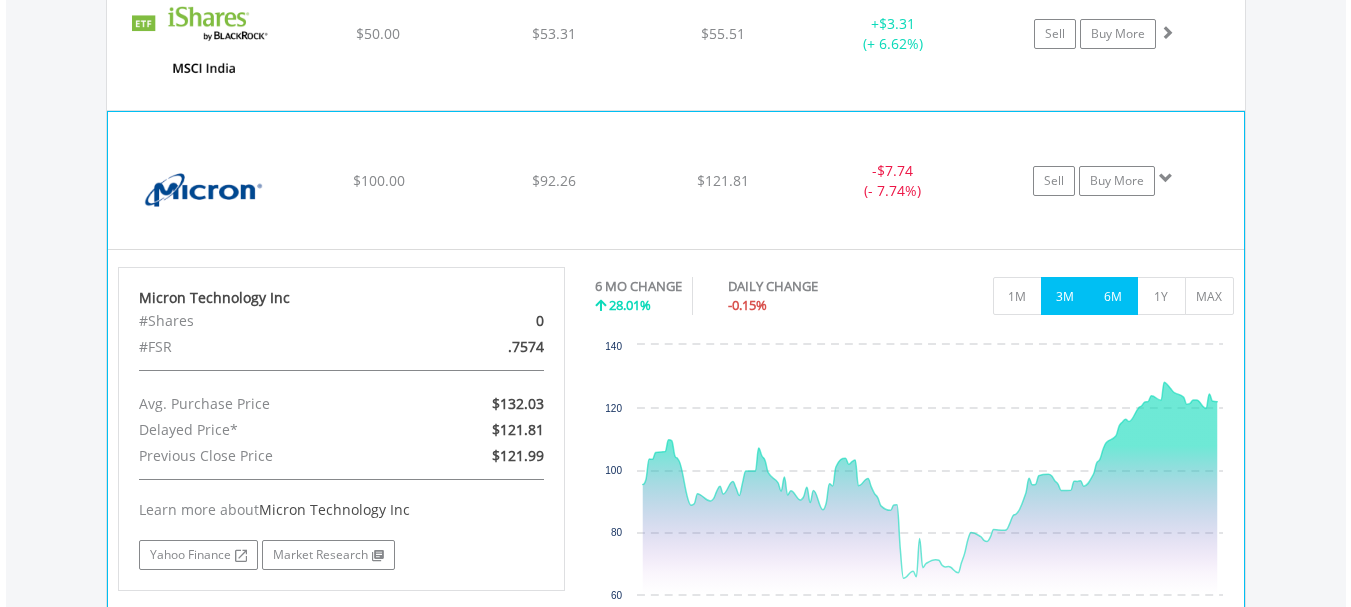 click on "3M" at bounding box center [1065, 296] 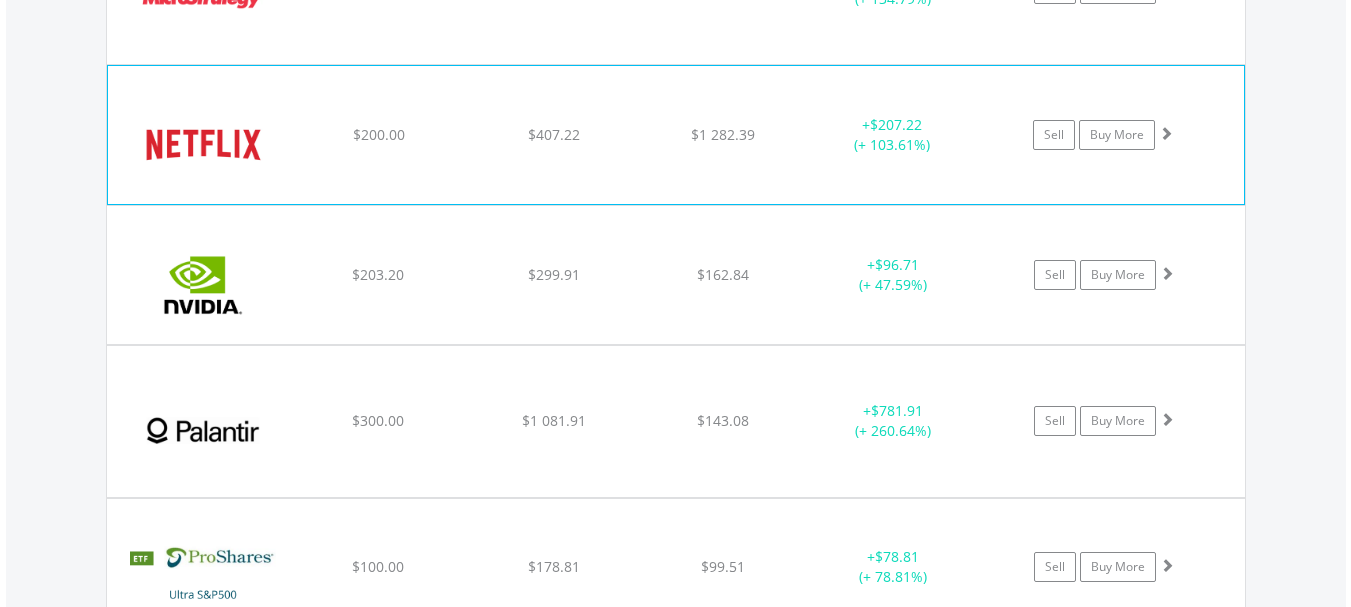 scroll, scrollTop: 4844, scrollLeft: 0, axis: vertical 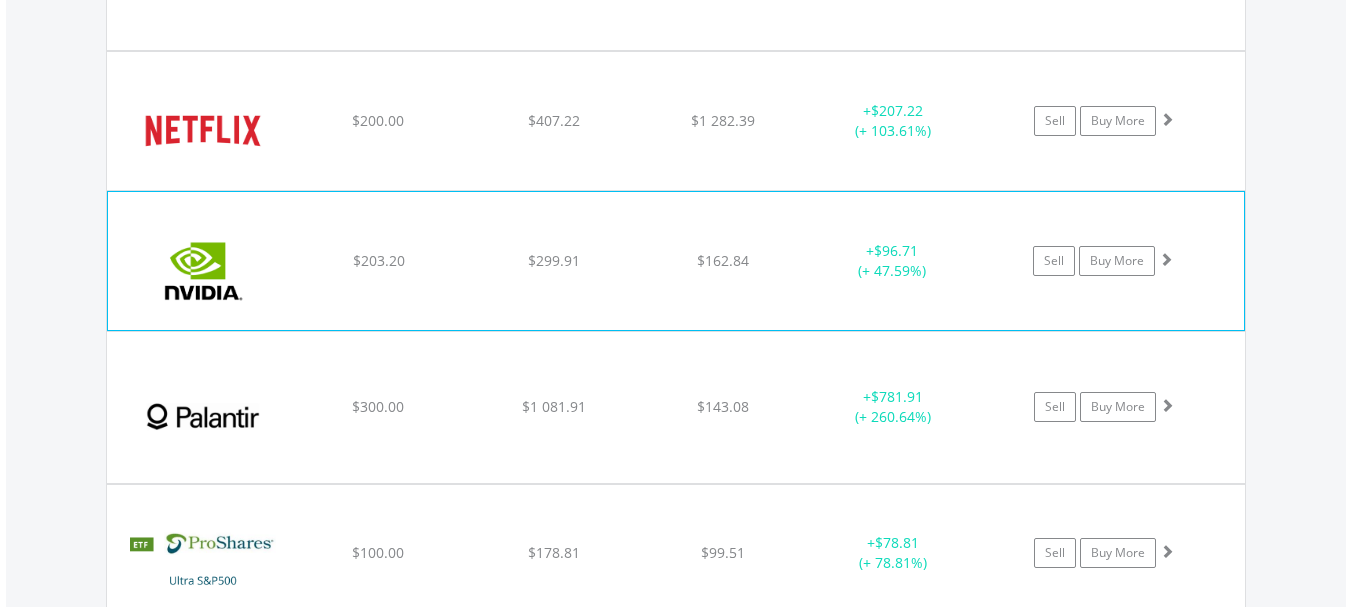click on "﻿
Nvidia Corp
$203.20
$299.91
$162.84
+  $96.71 (+ 47.59%)
Sell
Buy More" at bounding box center (676, -3233) 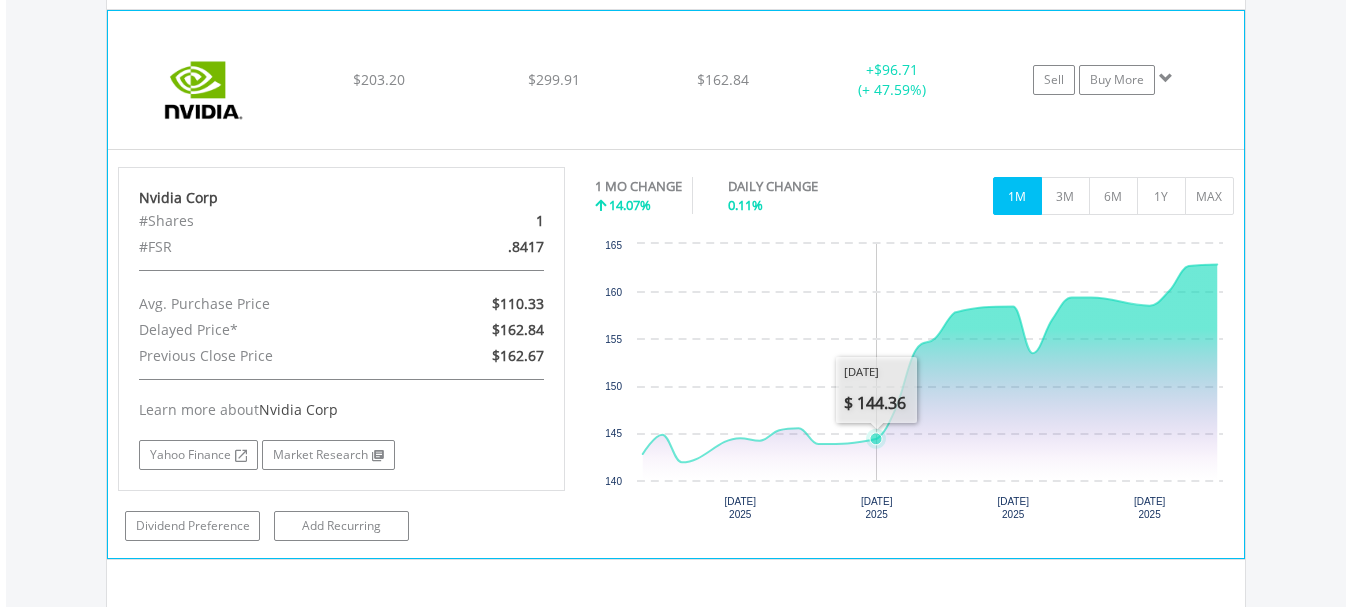 scroll, scrollTop: 5044, scrollLeft: 0, axis: vertical 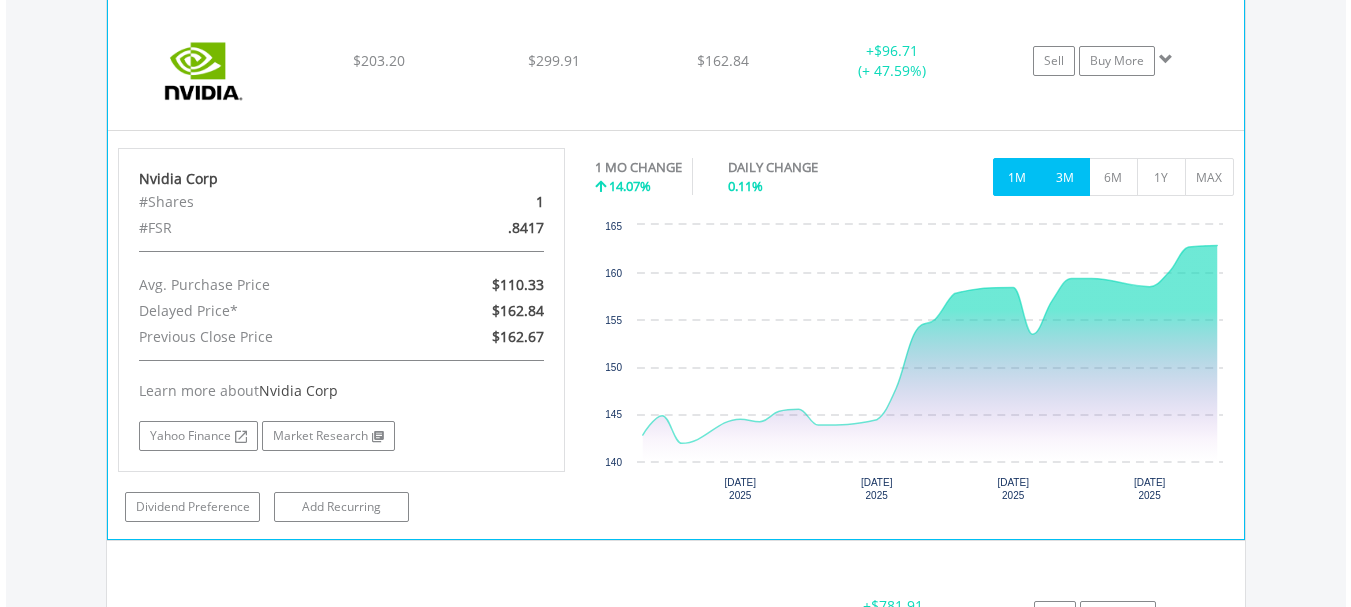 click on "3M" at bounding box center [1065, 177] 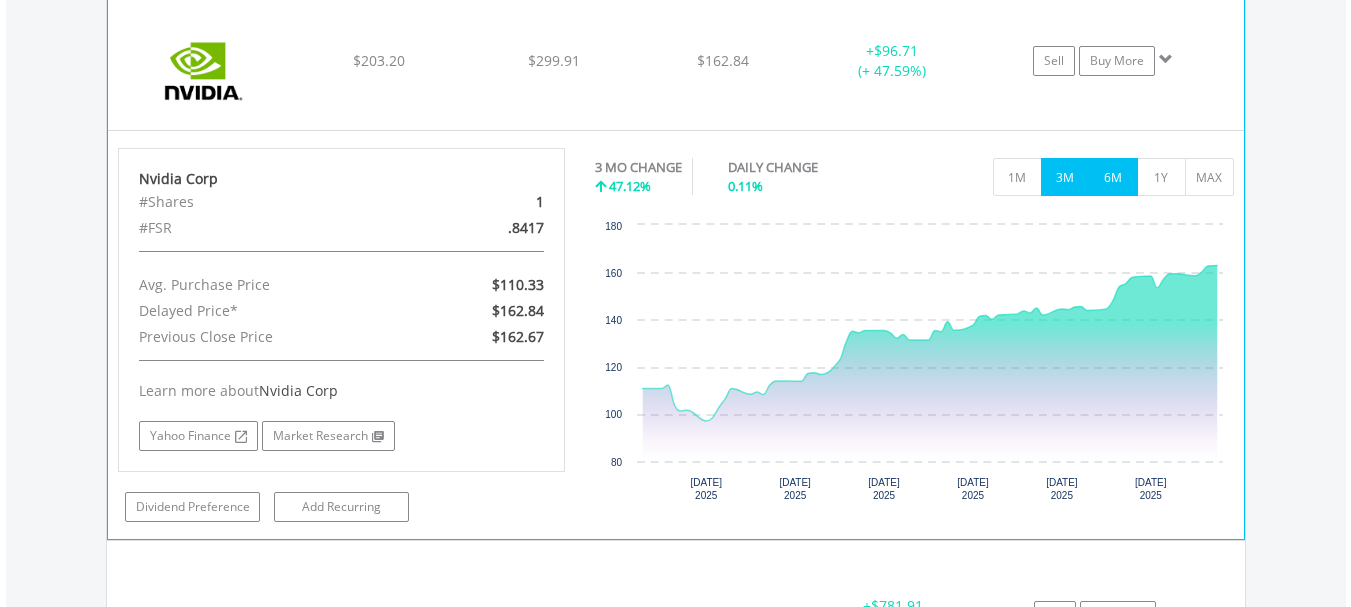 click on "6M" at bounding box center [1113, 177] 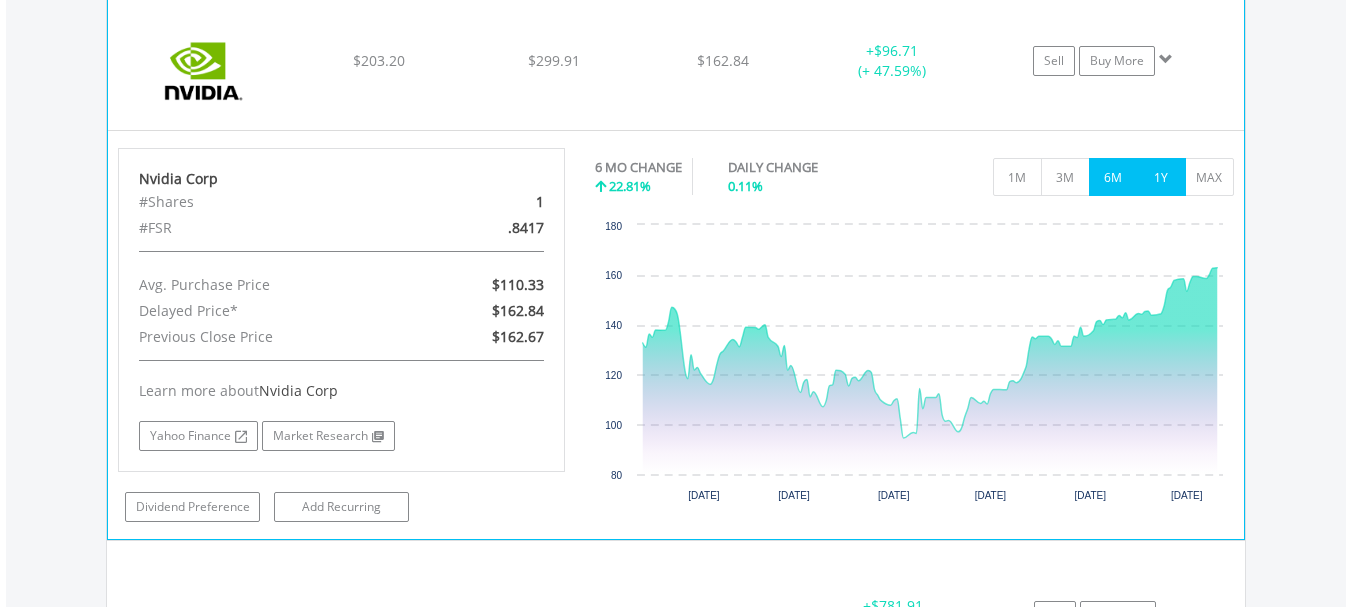 click on "1Y" at bounding box center [1161, 177] 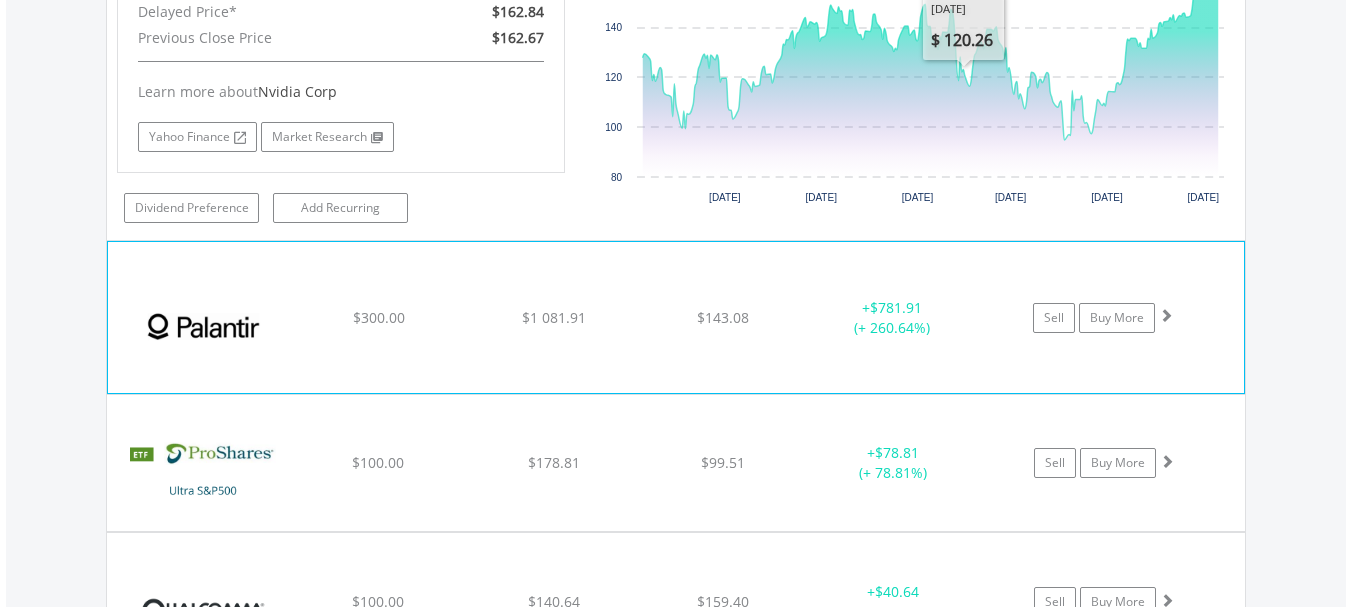 scroll, scrollTop: 5344, scrollLeft: 0, axis: vertical 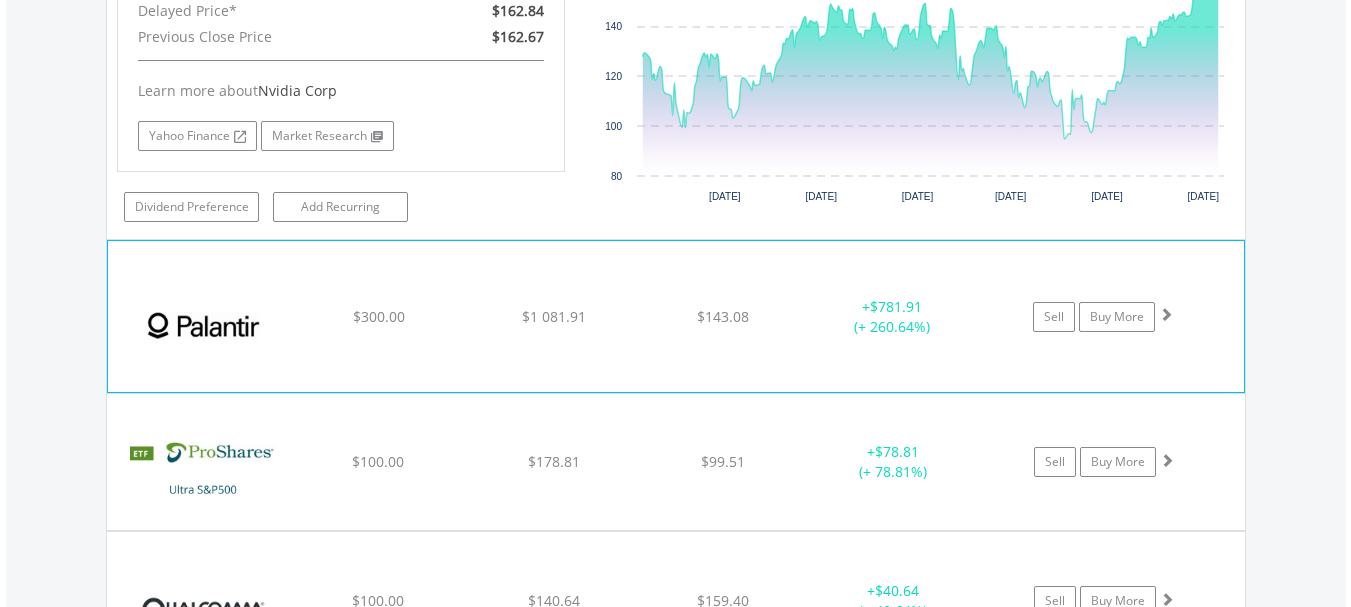 click on "+  $781.91 (+ 260.64%)" at bounding box center [893, -3184] 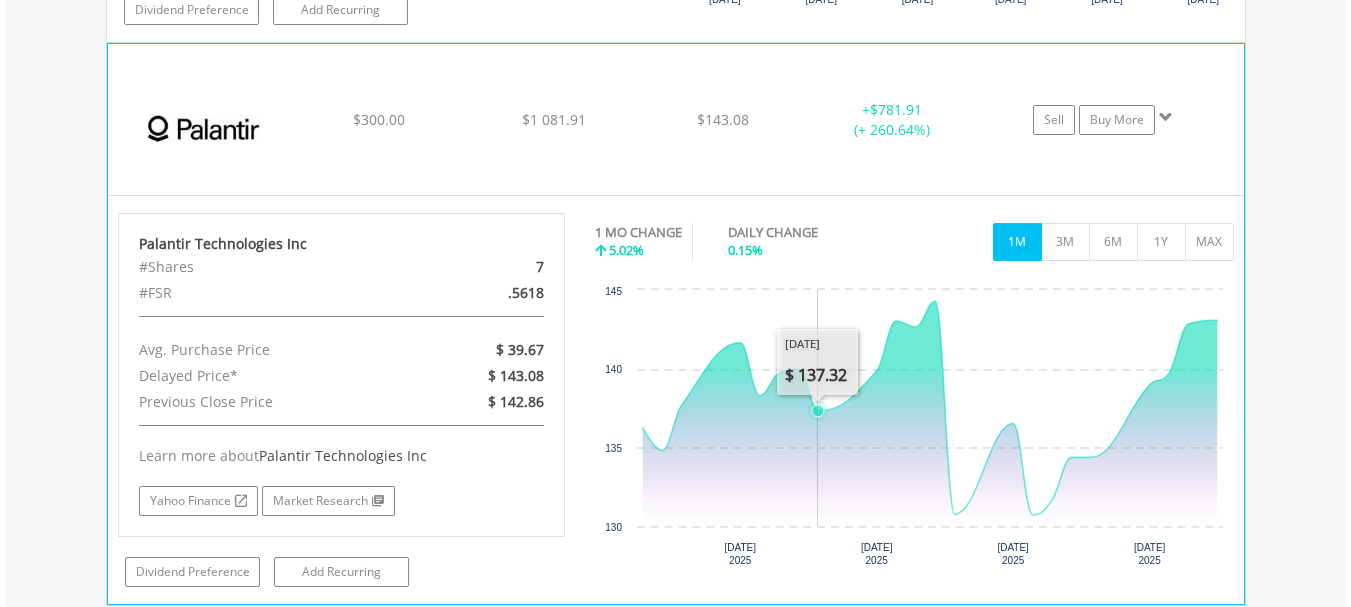 scroll, scrollTop: 5544, scrollLeft: 0, axis: vertical 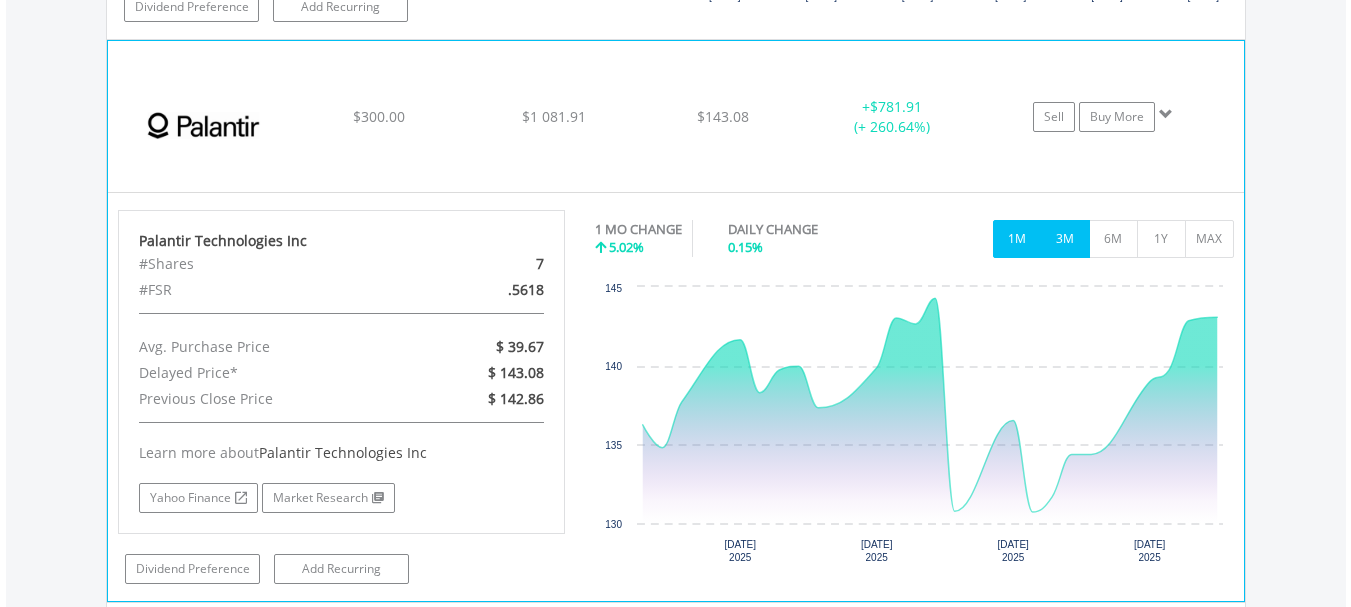 click on "3M" at bounding box center (1065, 239) 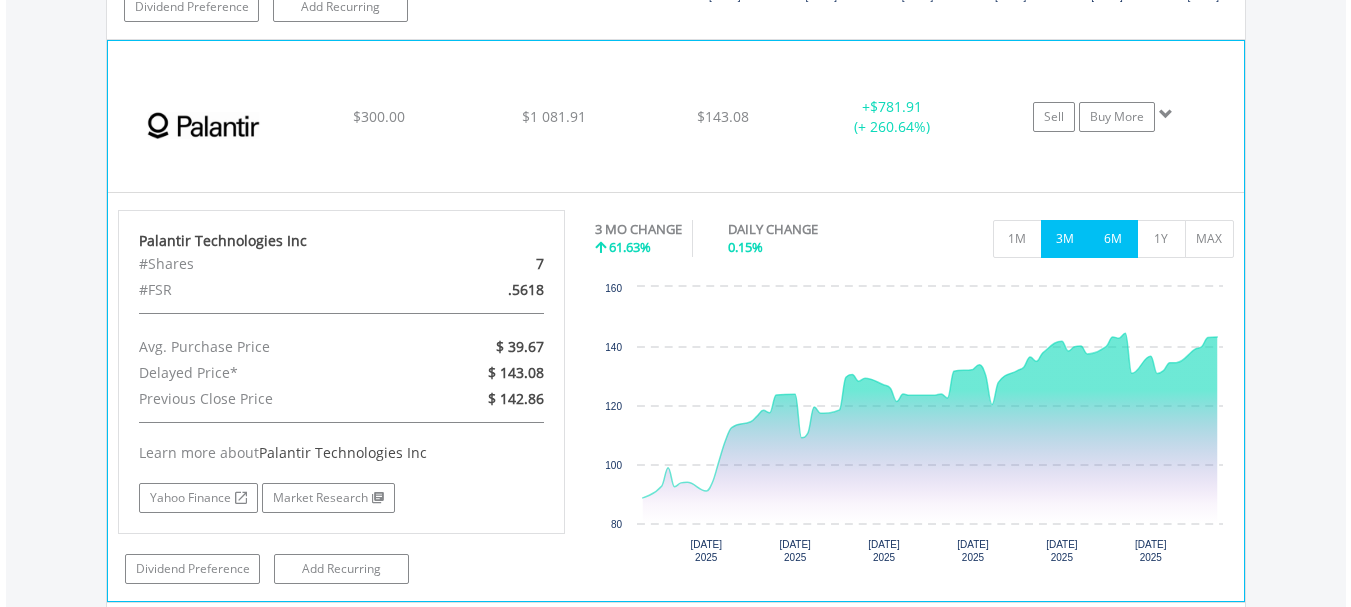 click on "6M" at bounding box center (1113, 239) 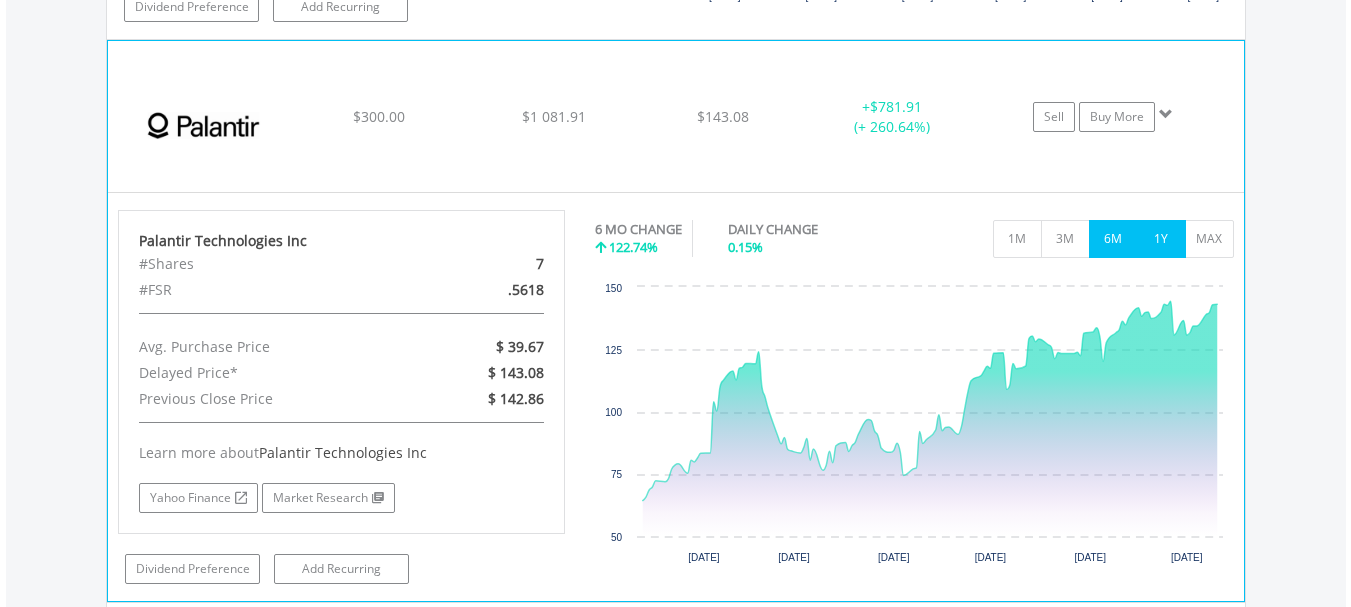 click on "1Y" at bounding box center (1161, 239) 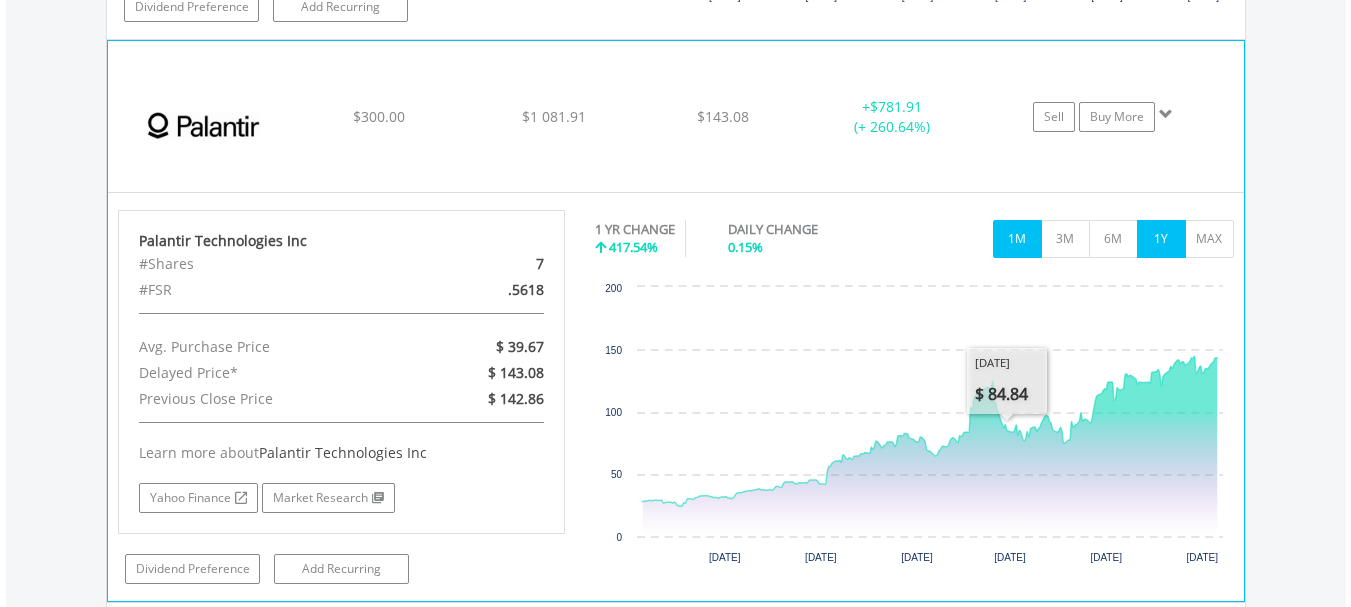 click on "1M" at bounding box center [1017, 239] 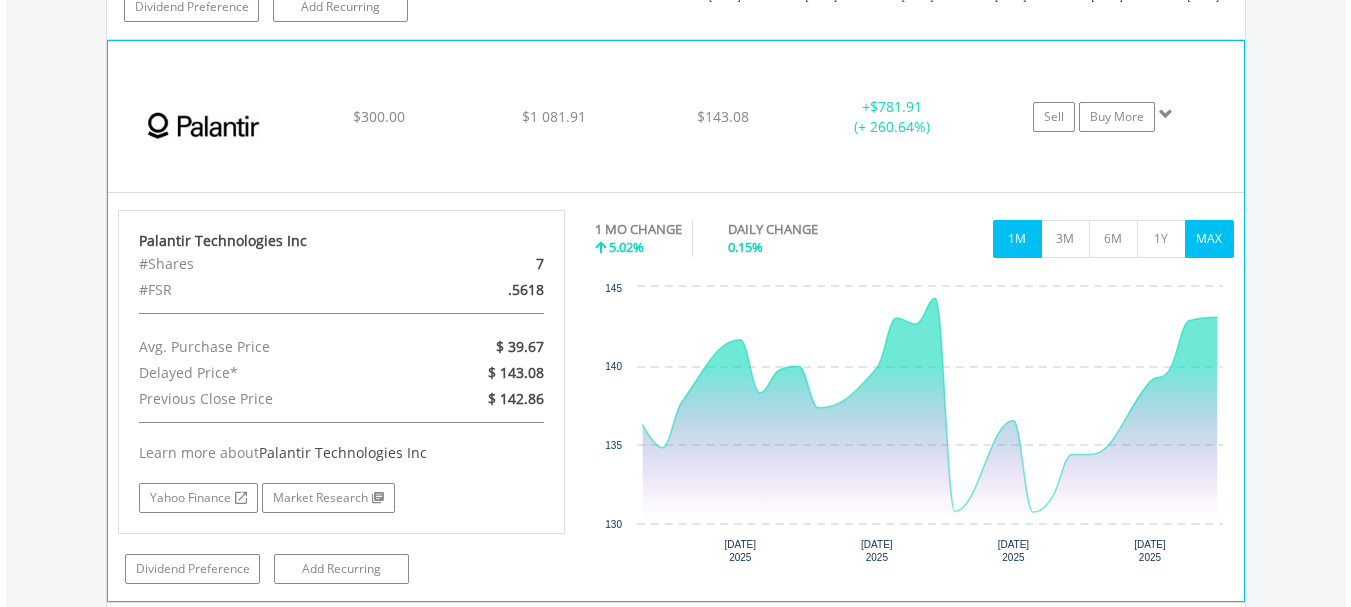 click on "MAX" at bounding box center [1209, 239] 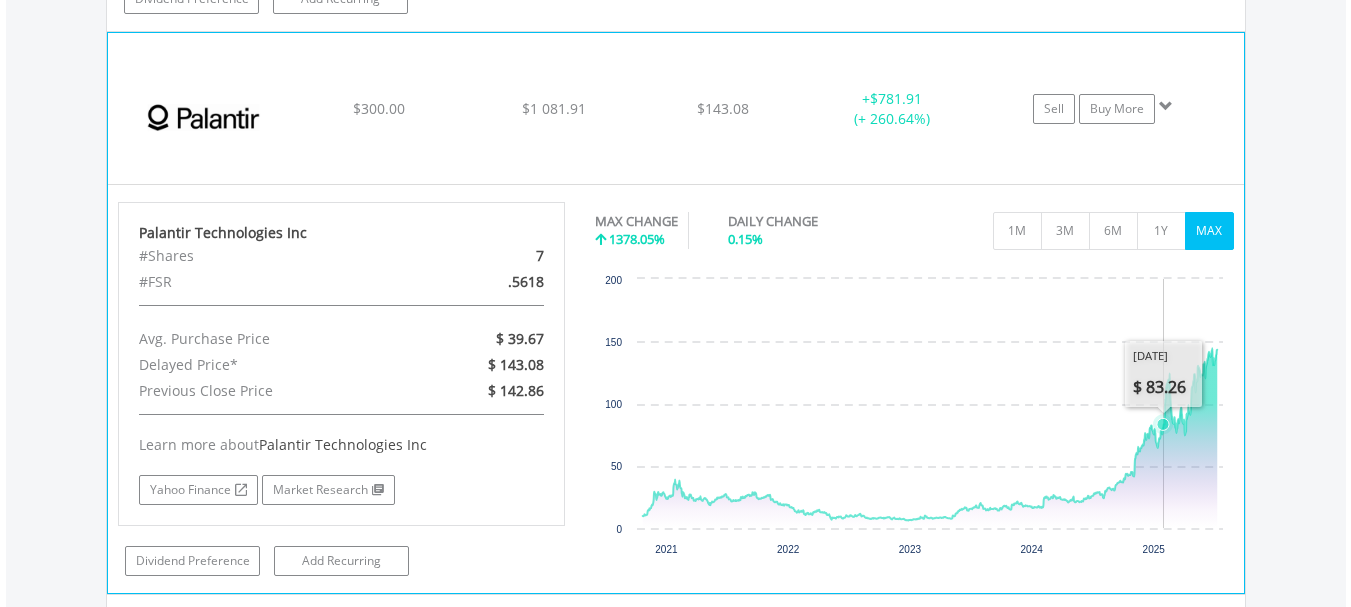 scroll, scrollTop: 5544, scrollLeft: 0, axis: vertical 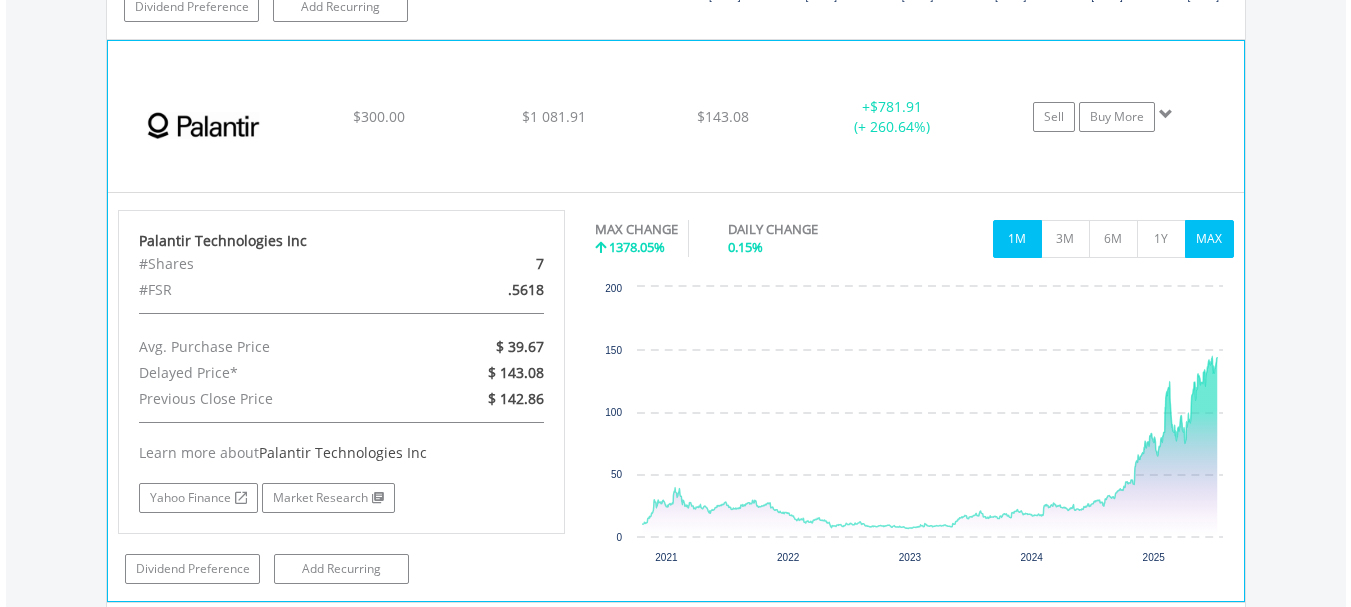 click on "1M" at bounding box center [1017, 239] 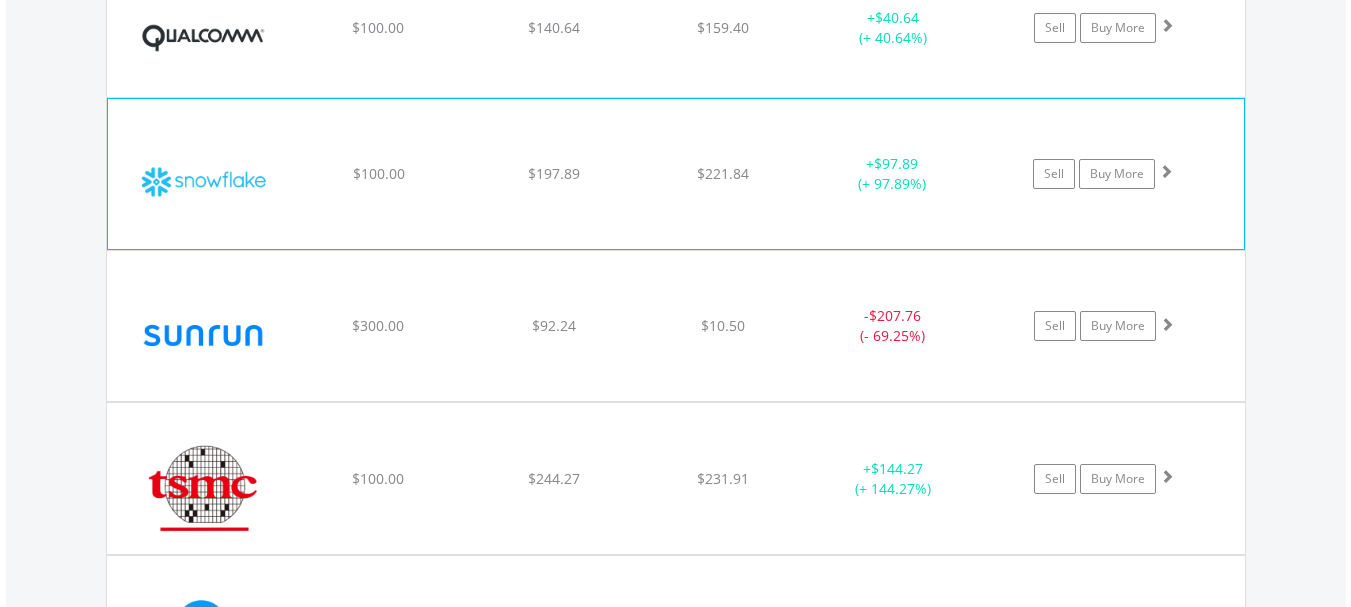 scroll, scrollTop: 6344, scrollLeft: 0, axis: vertical 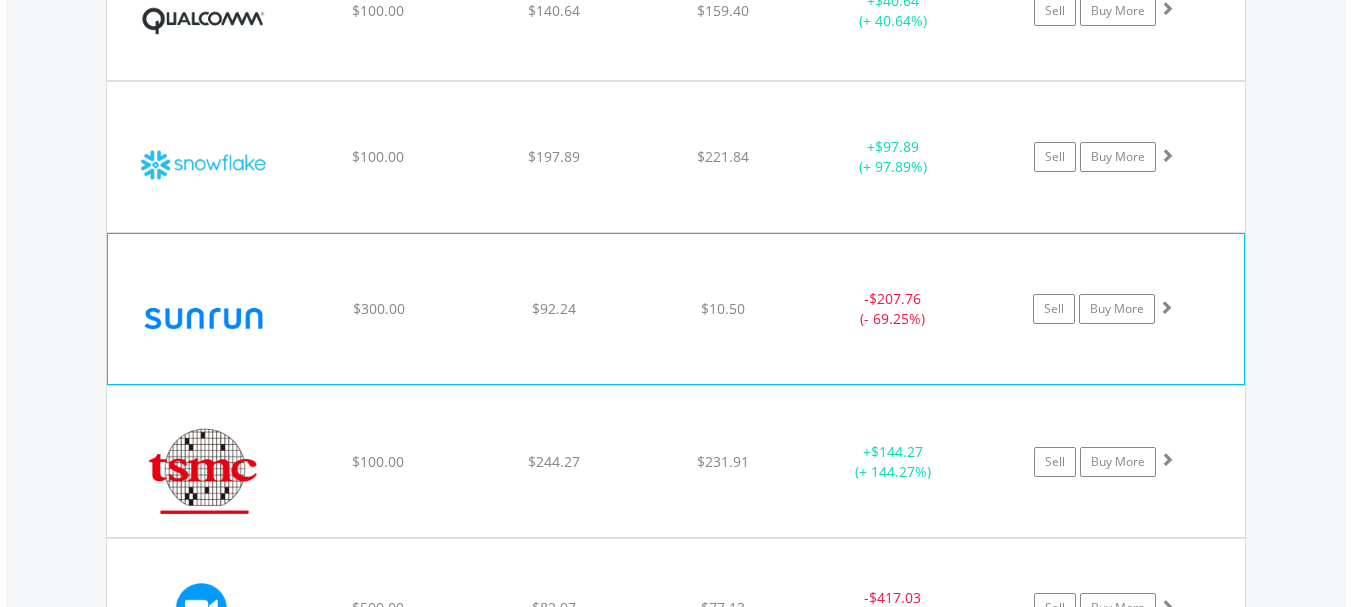 click on "$207.76" at bounding box center (895, -4744) 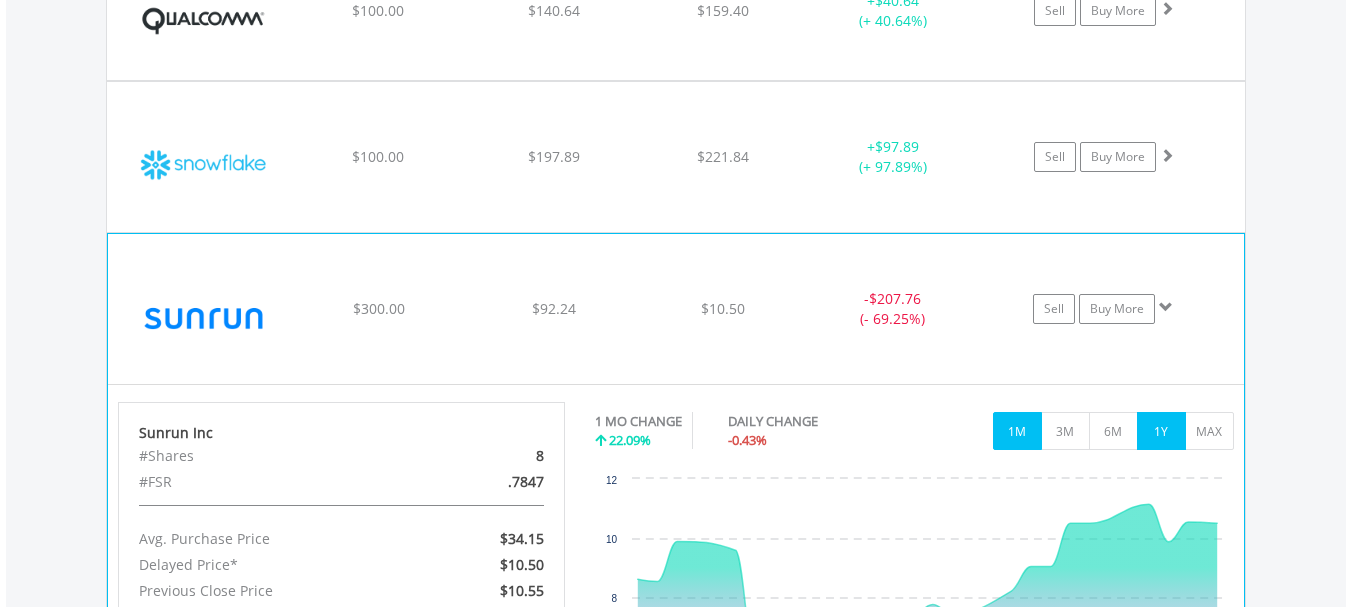 click on "1Y" at bounding box center (1161, 431) 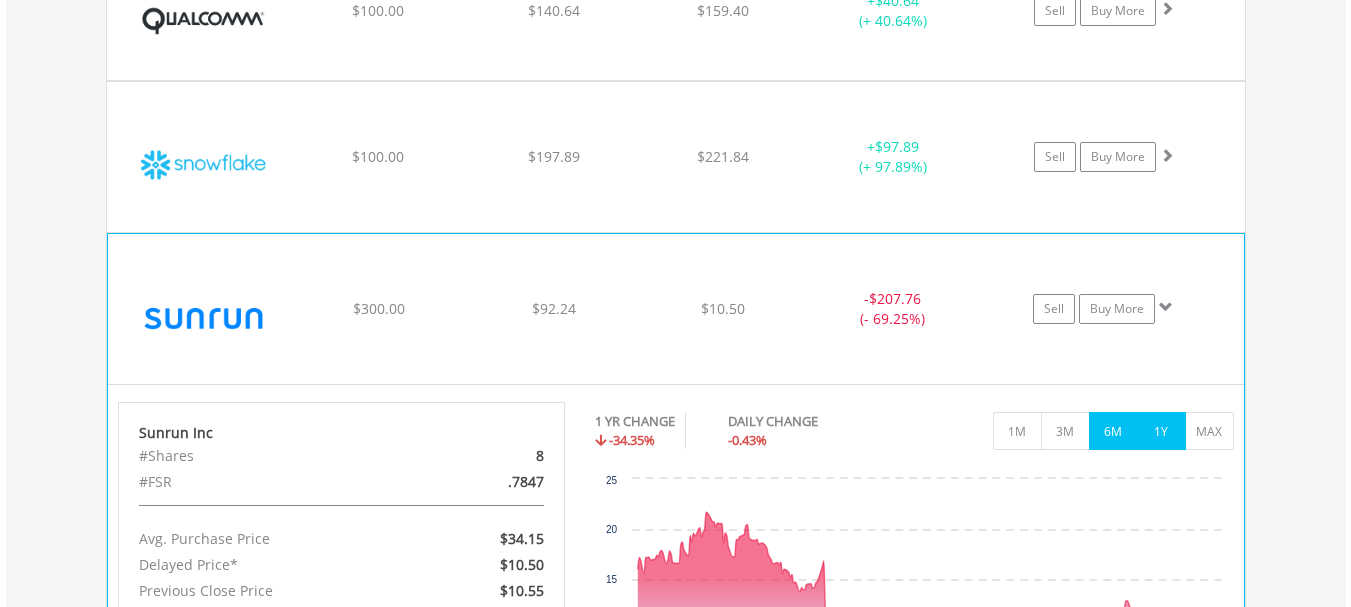 click on "6M" at bounding box center (1113, 431) 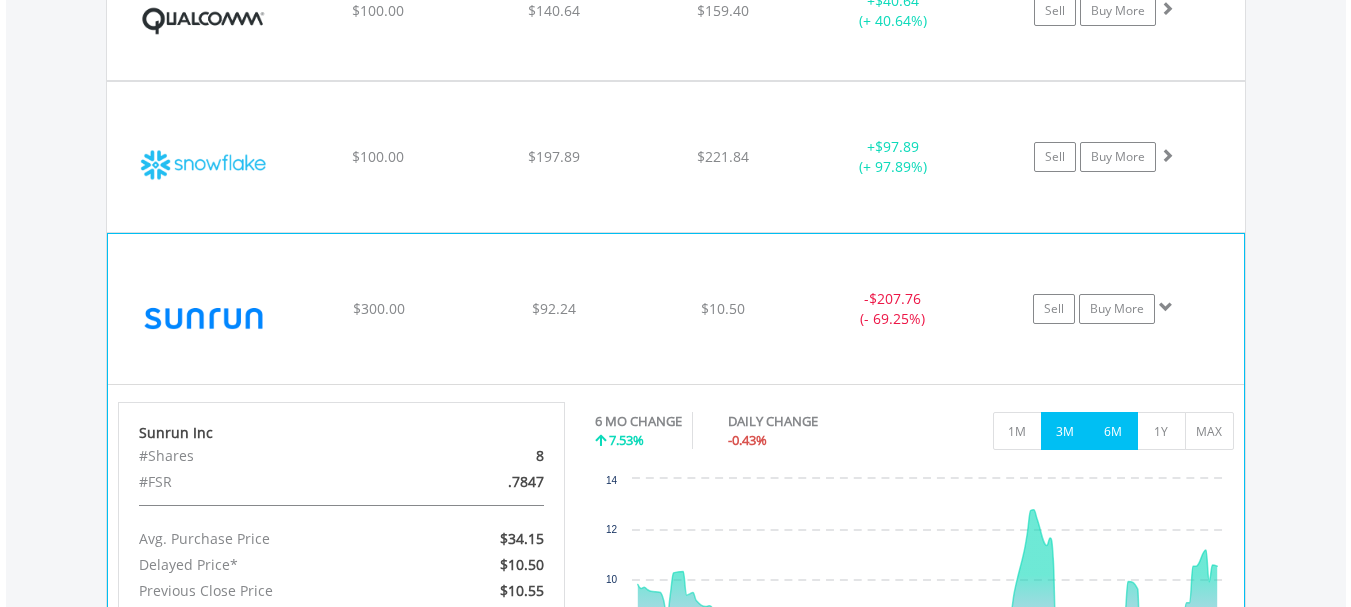 click on "3M" at bounding box center [1065, 431] 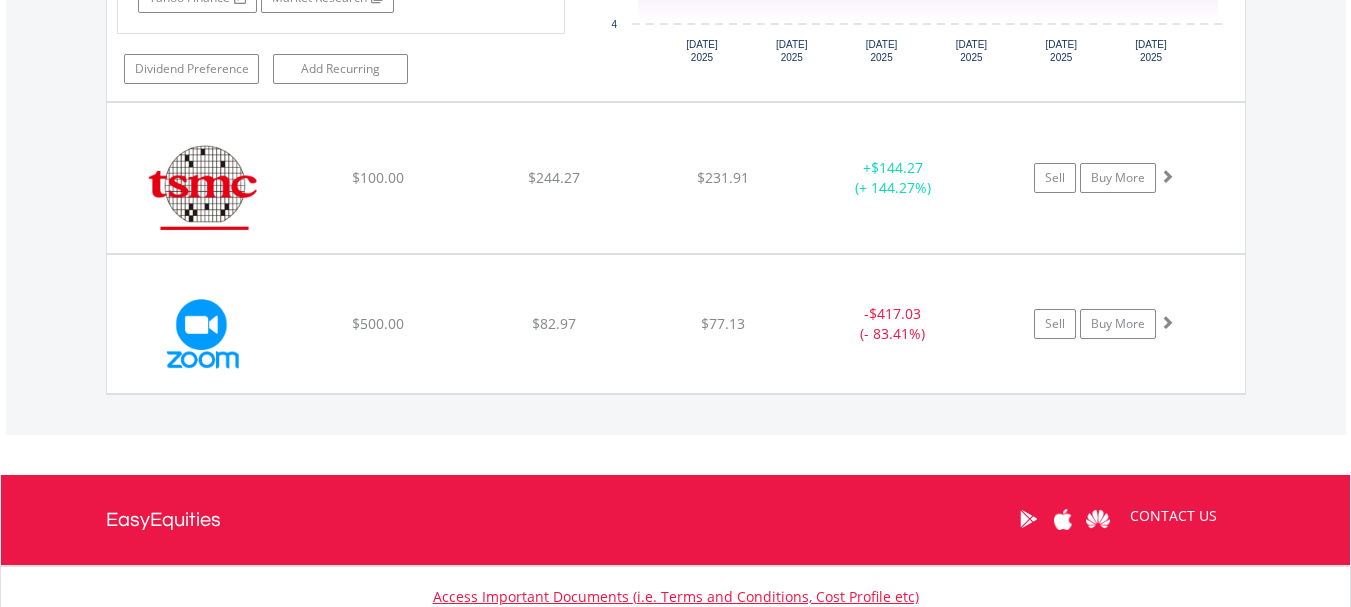 scroll, scrollTop: 7045, scrollLeft: 0, axis: vertical 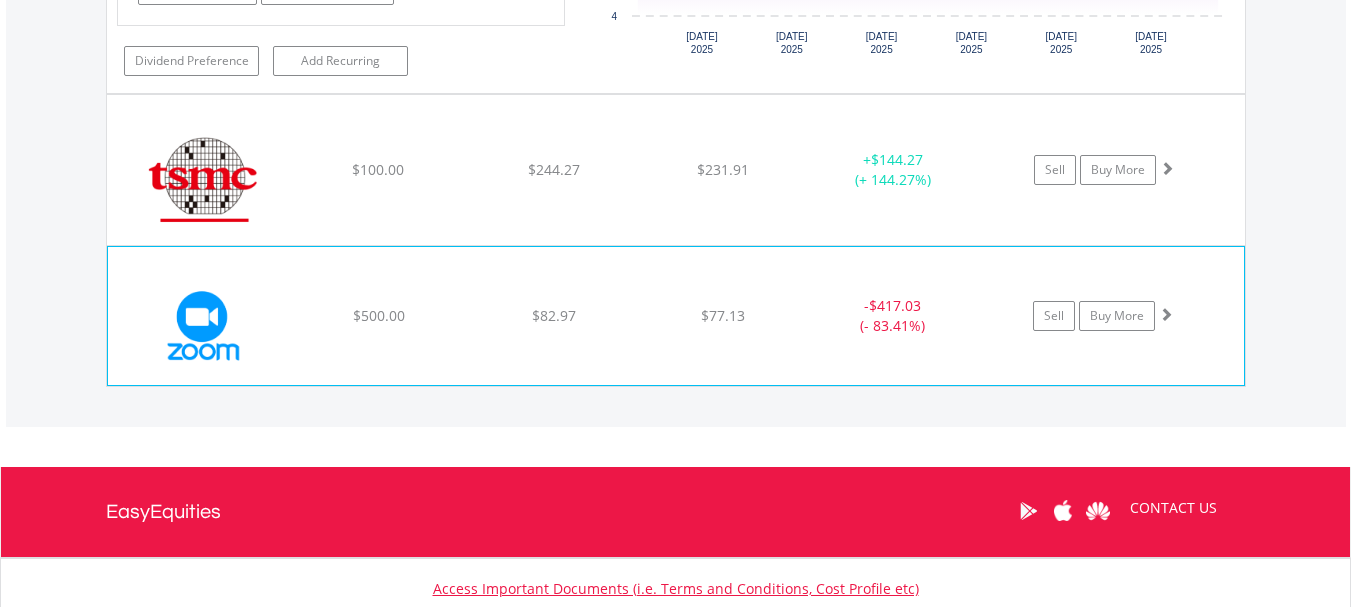 click on "﻿
Zoom Video Communications Inc
$500.00
$82.97
$77.13
-  $417.03 (- 83.41%)
Sell
Buy More" at bounding box center [676, -5434] 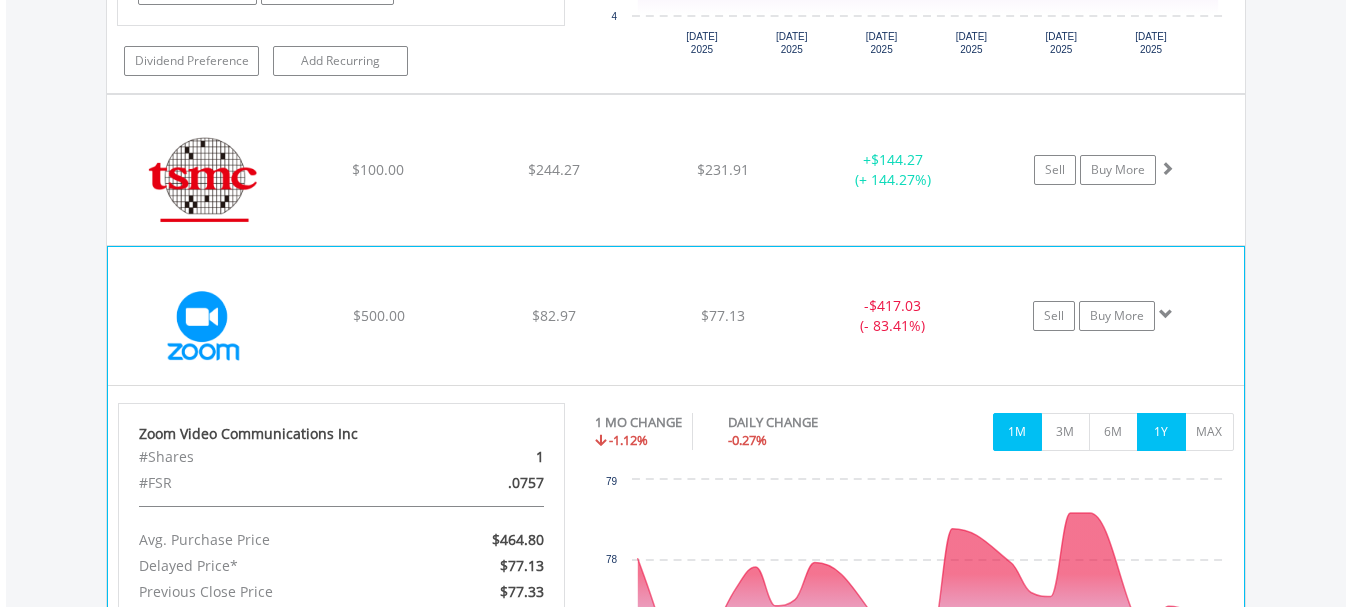 click on "1Y" at bounding box center (1161, 432) 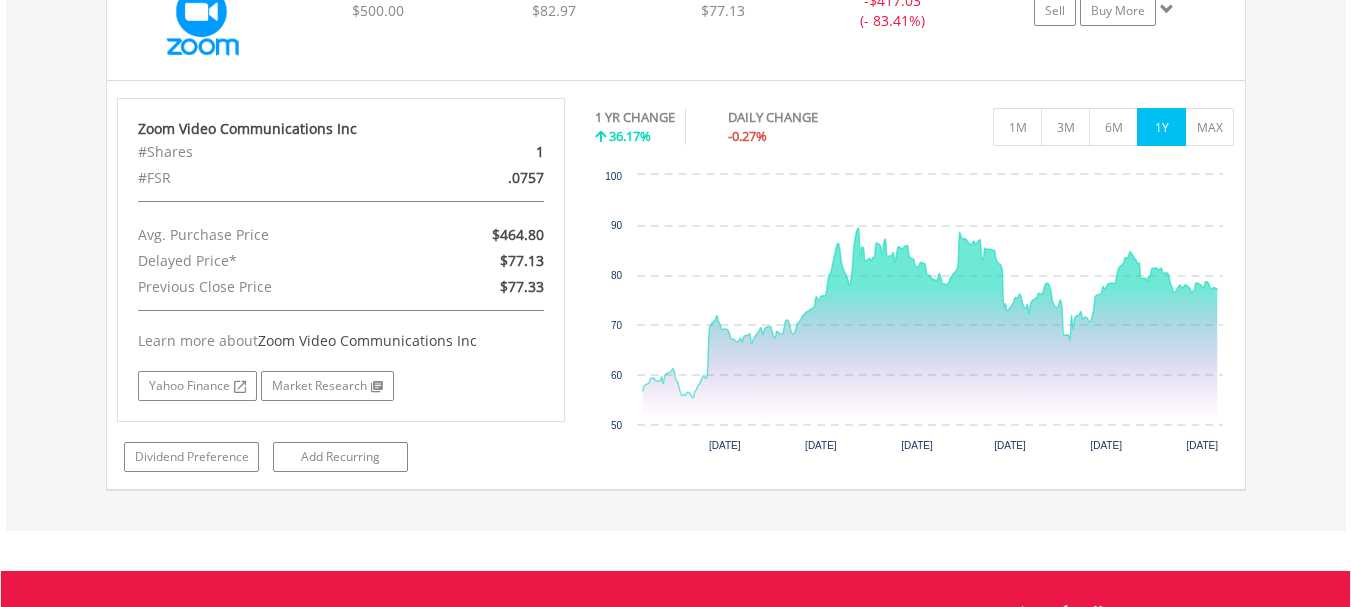 scroll, scrollTop: 7445, scrollLeft: 0, axis: vertical 